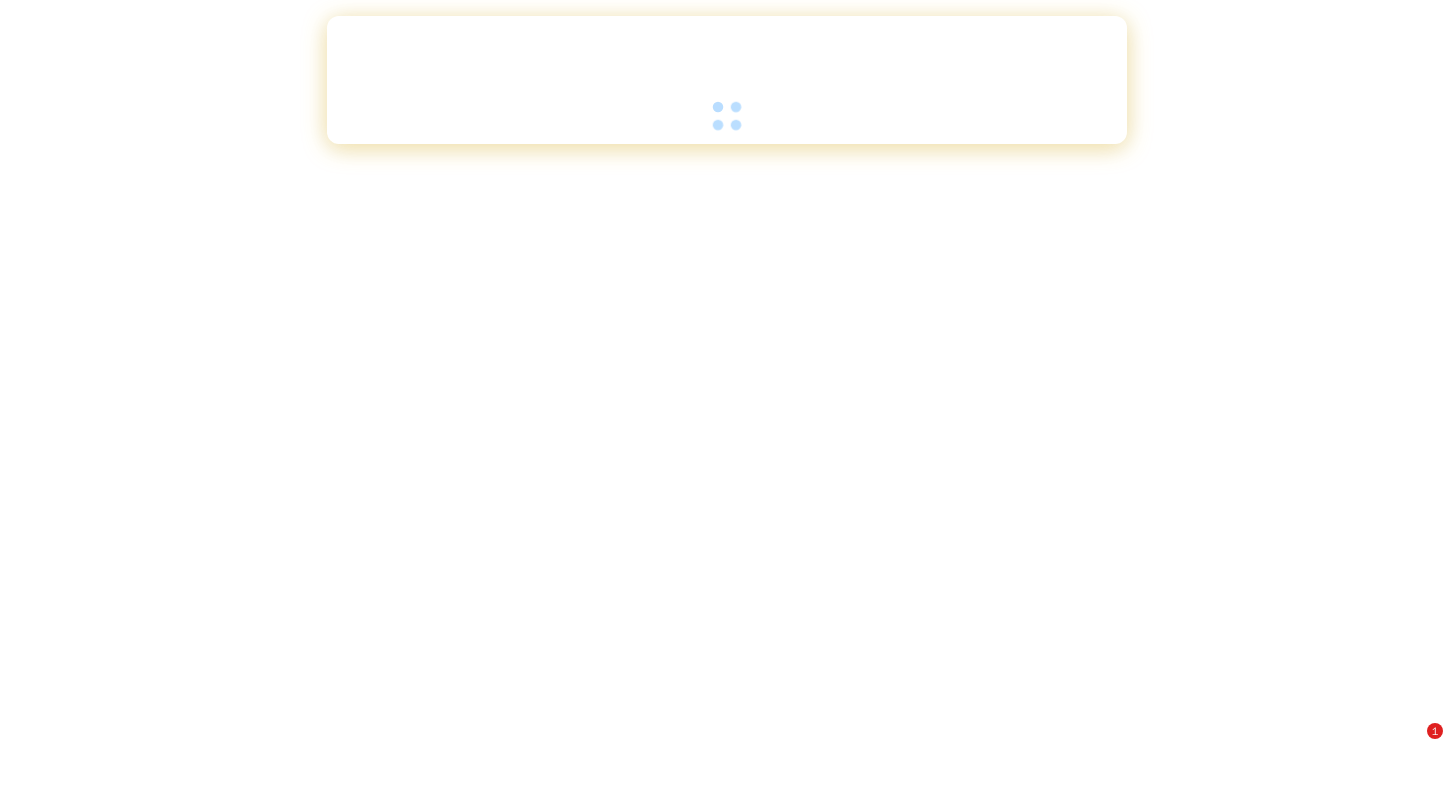 scroll, scrollTop: 0, scrollLeft: 0, axis: both 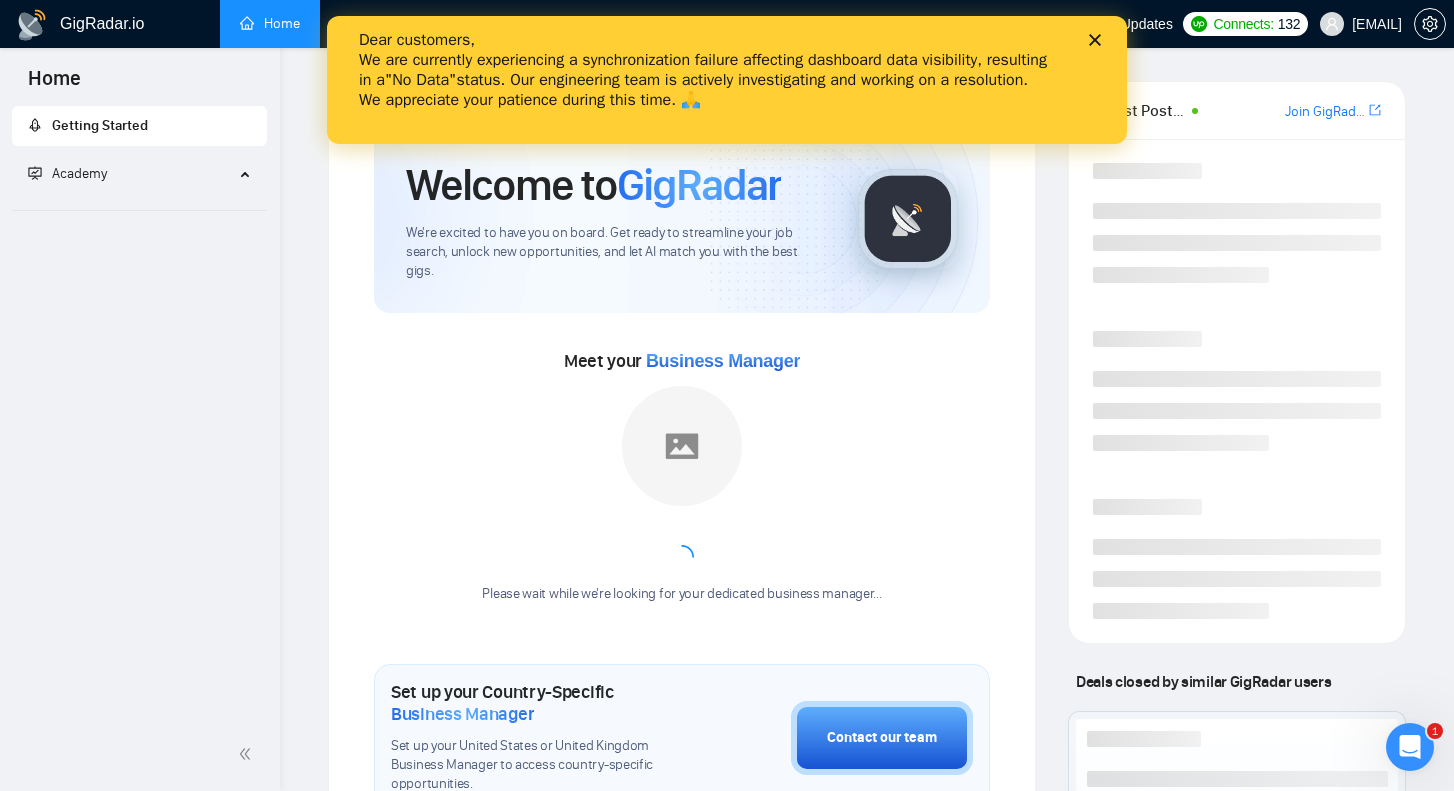 click 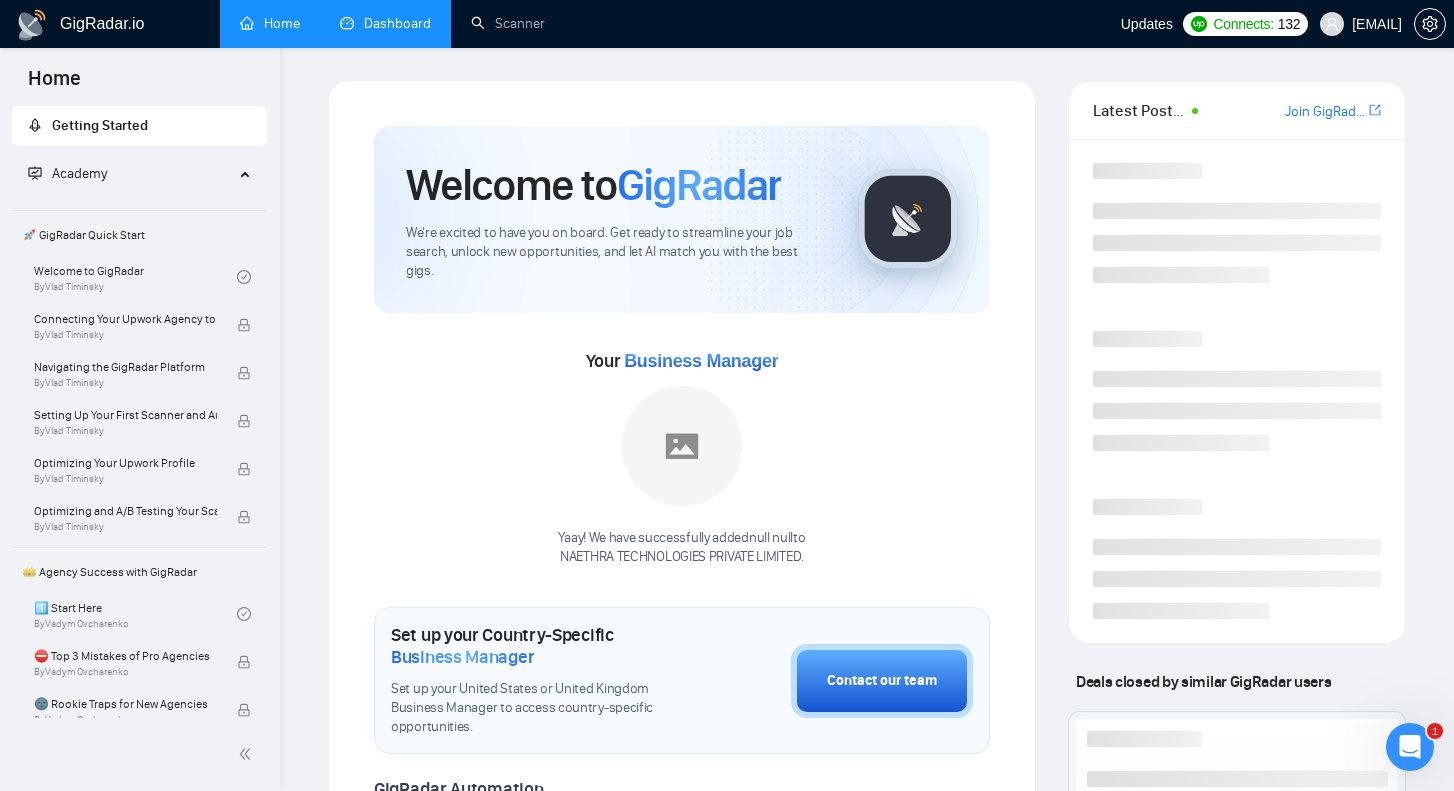 click on "Dashboard" at bounding box center [385, 23] 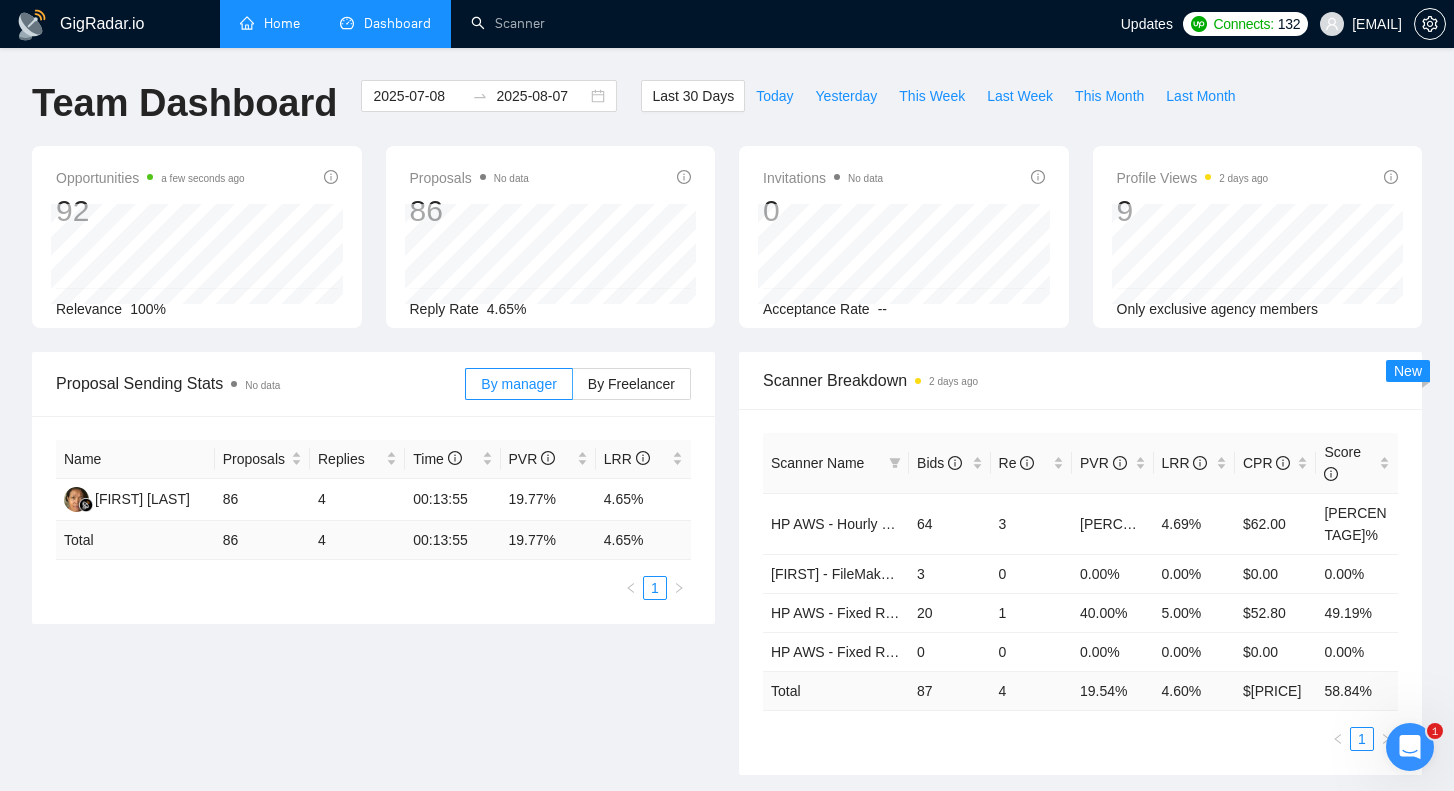 click on "Home" at bounding box center [270, 23] 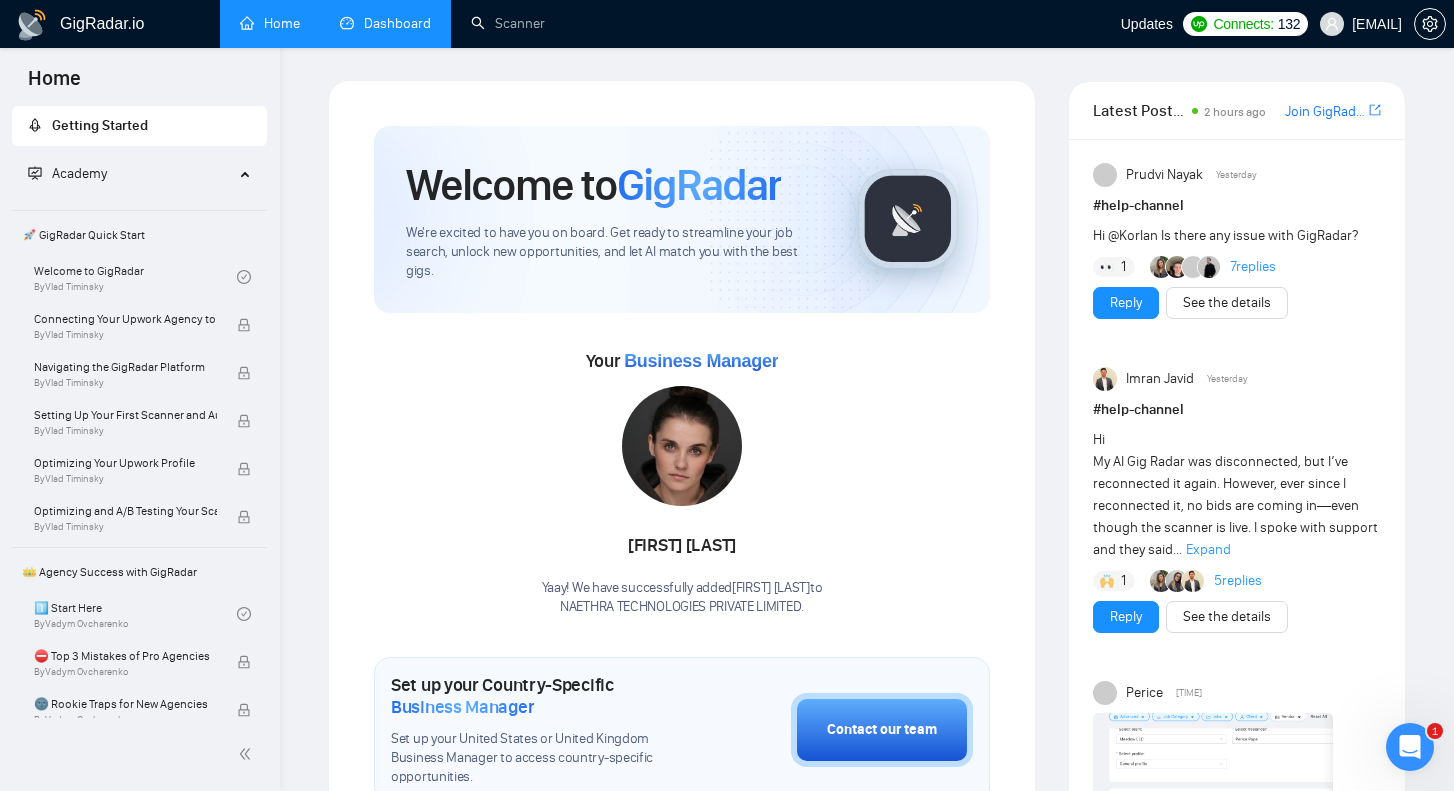 click on "Dashboard" at bounding box center [385, 23] 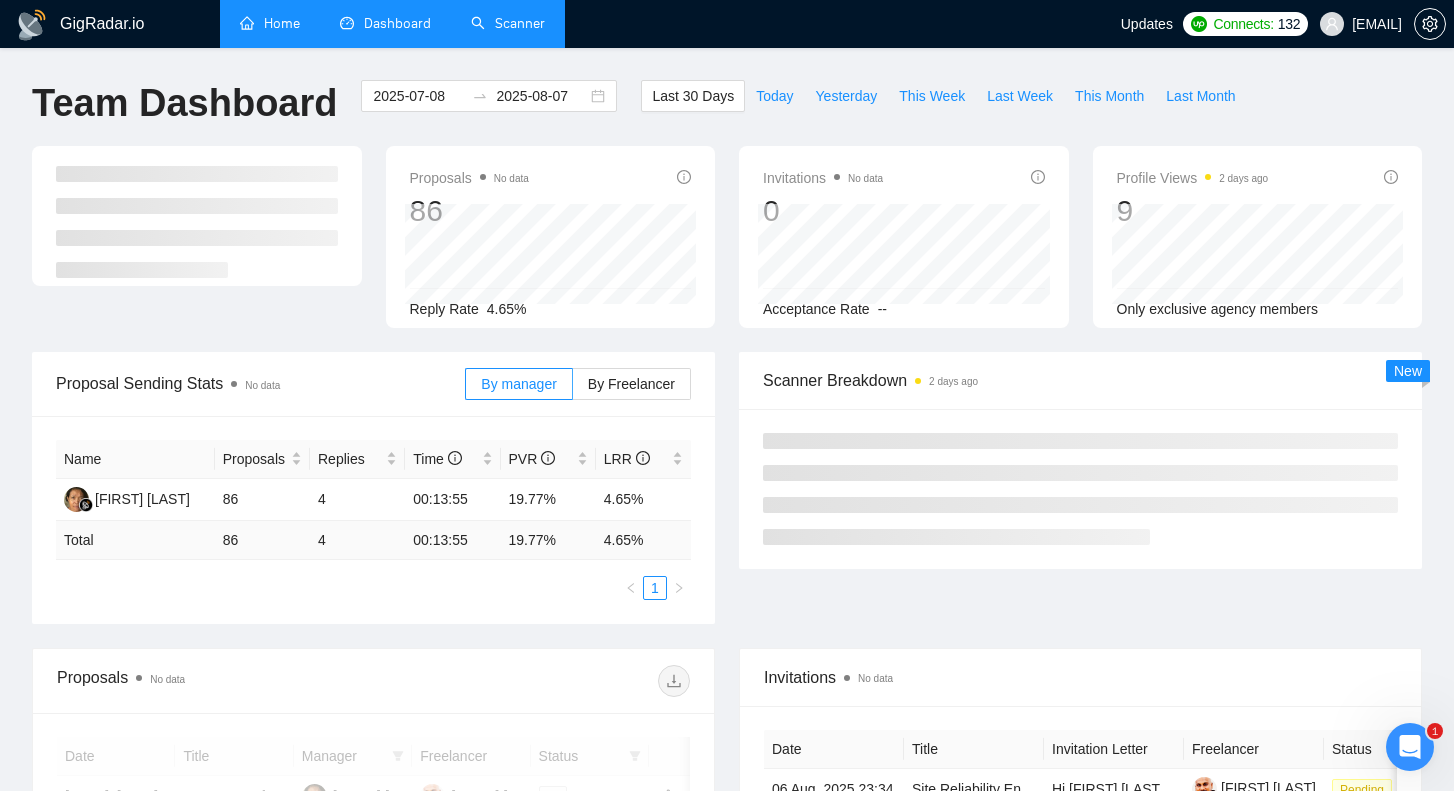 click on "Scanner" at bounding box center (508, 23) 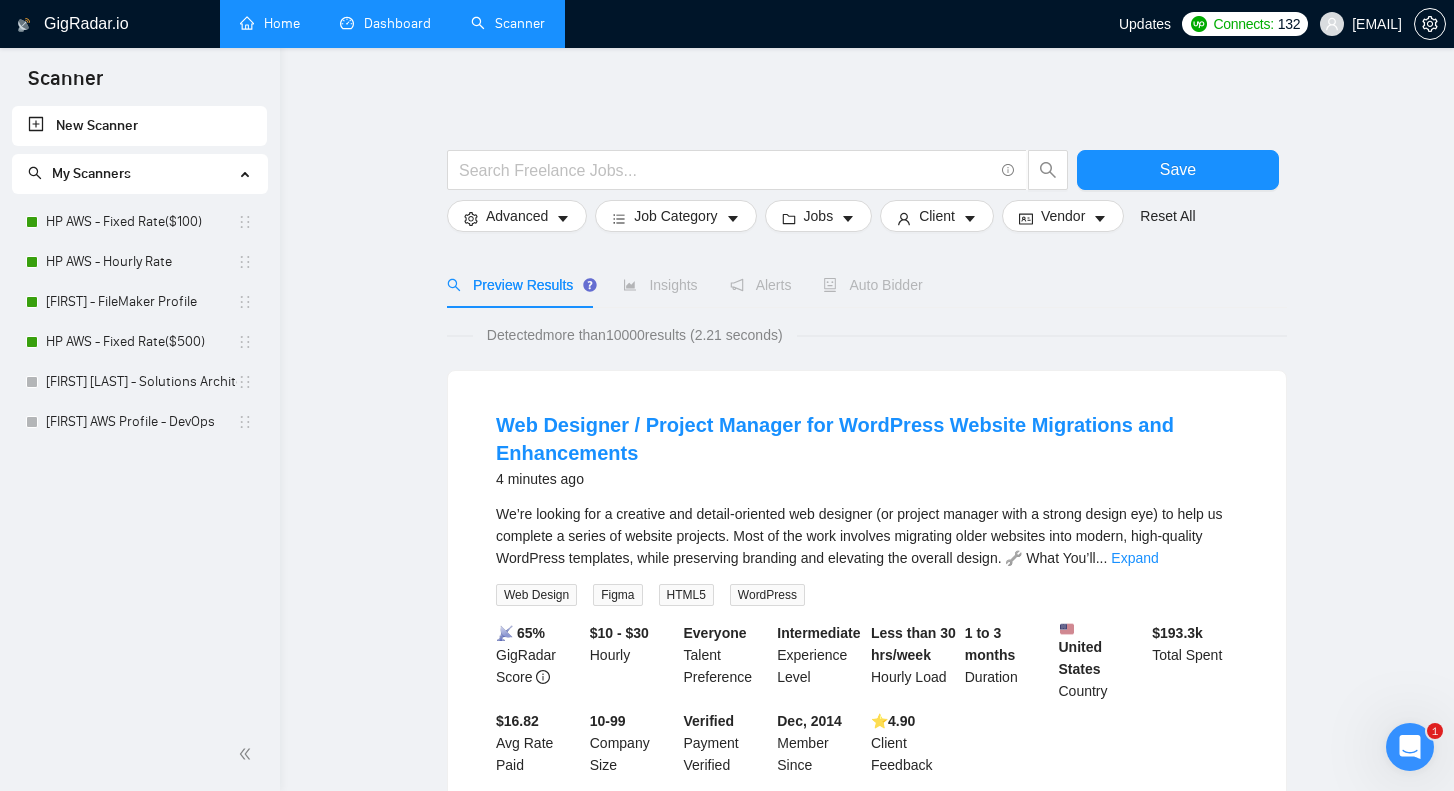 click on "Updates" at bounding box center [1145, 24] 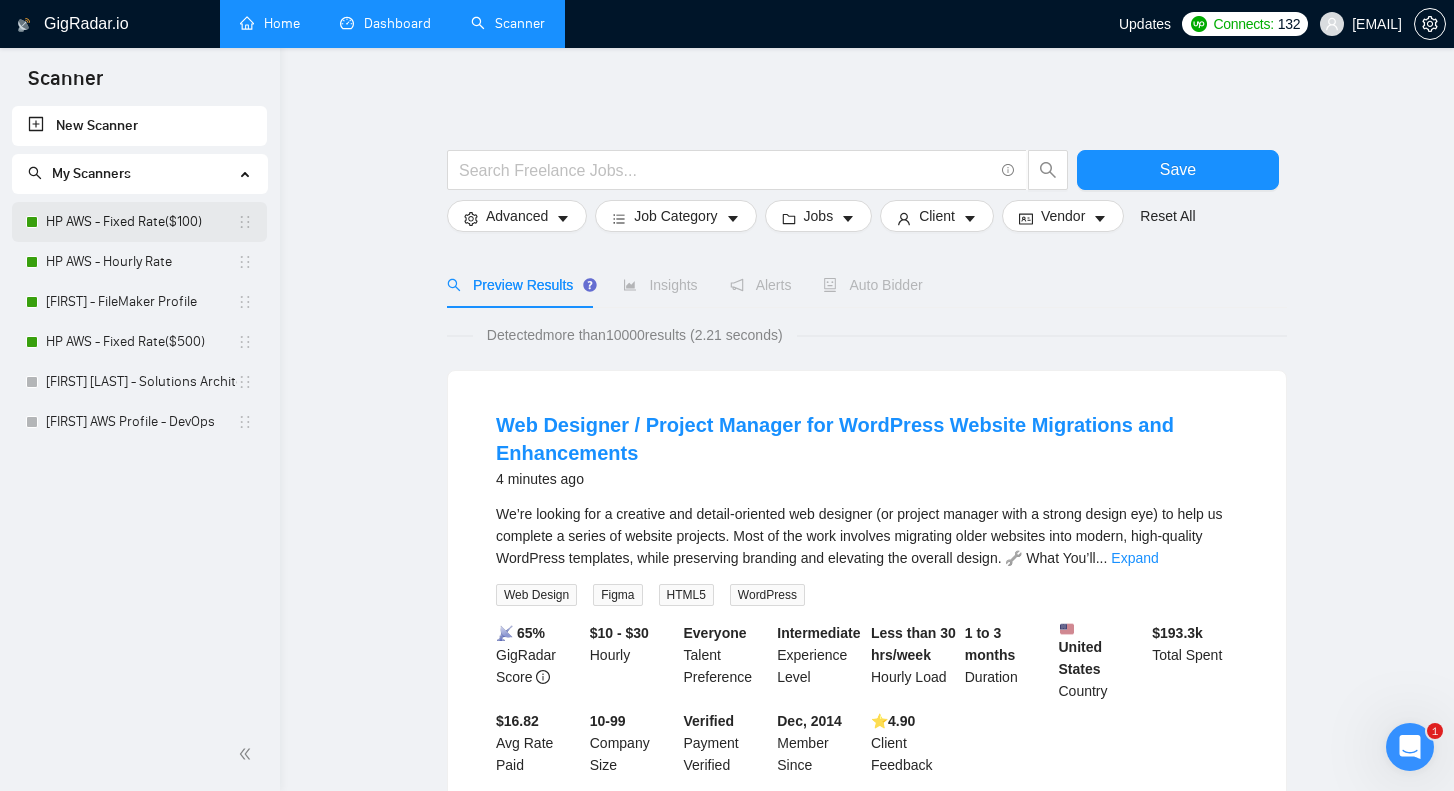 click on "HP AWS - Fixed Rate($100)" at bounding box center [141, 222] 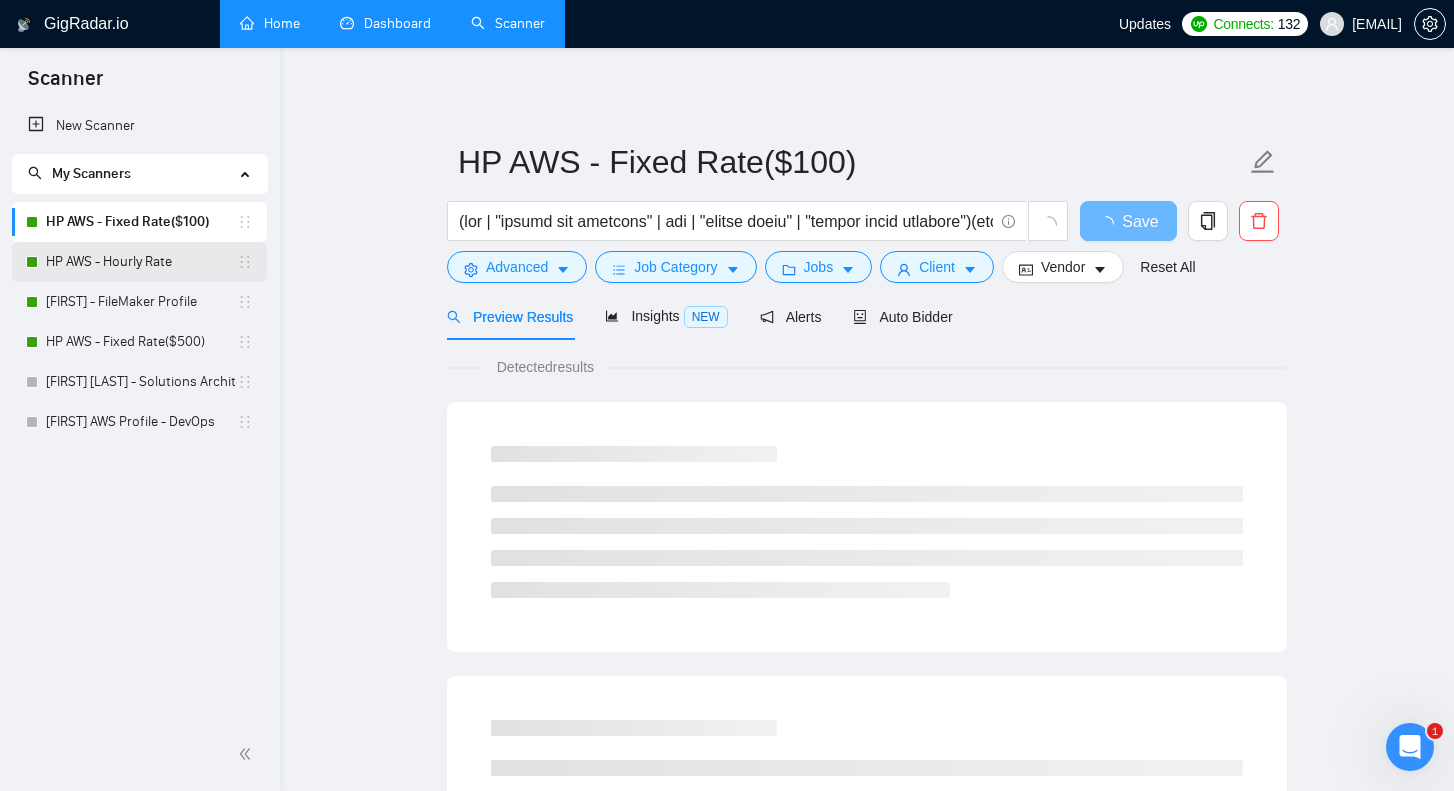click on "HP AWS - Hourly Rate" at bounding box center [141, 262] 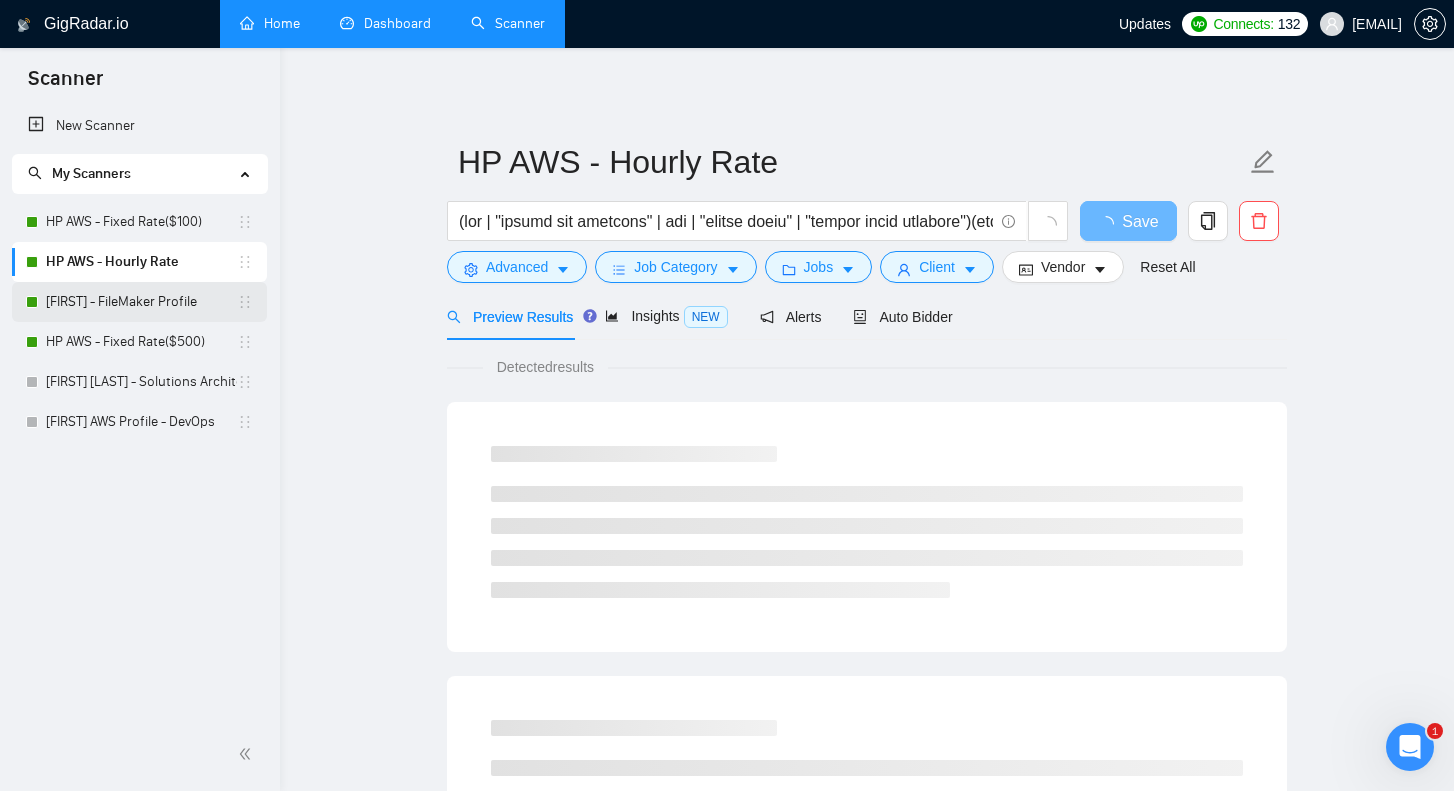 click on "[FIRST] - FileMaker Profile" at bounding box center [141, 302] 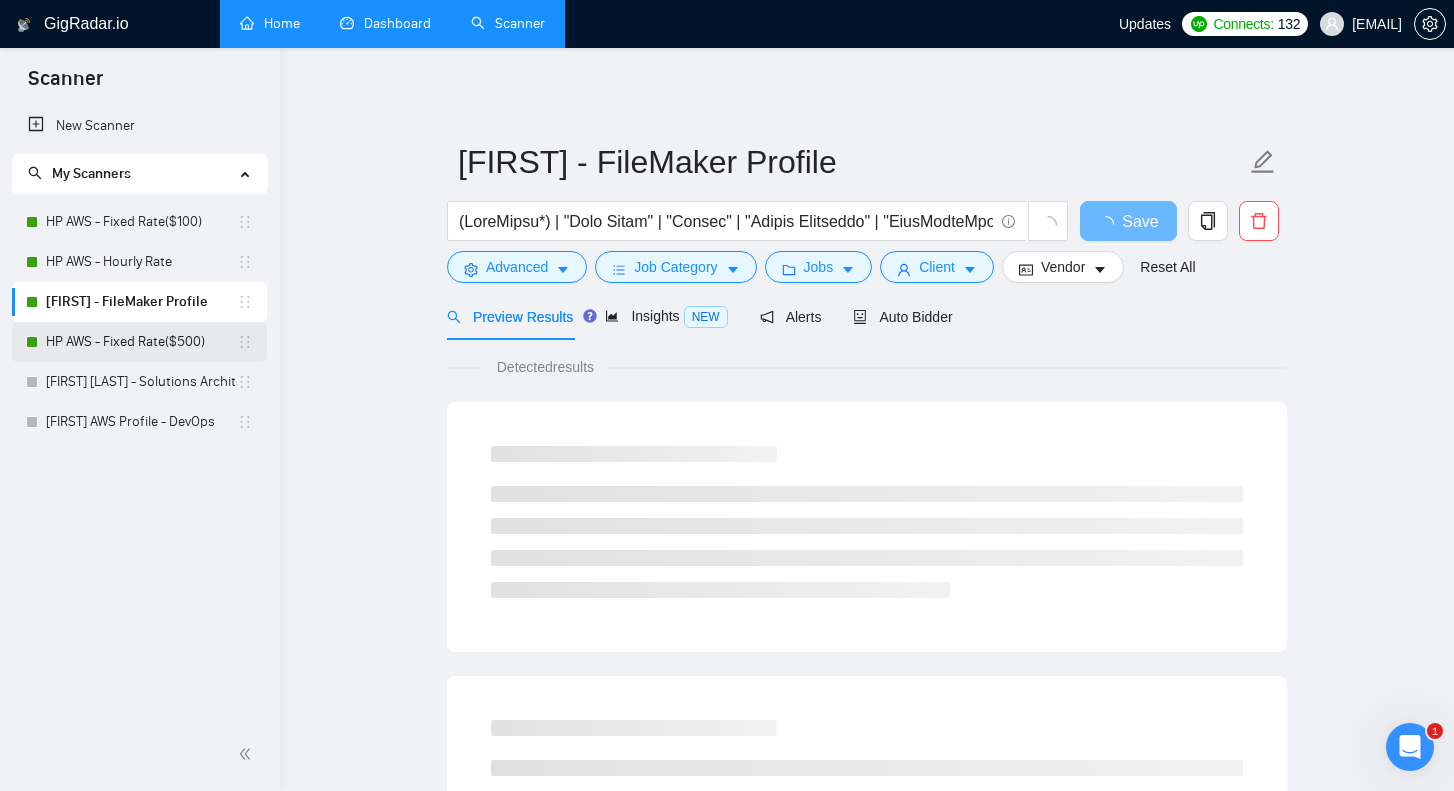 click on "HP AWS - Fixed Rate($500)" at bounding box center (141, 342) 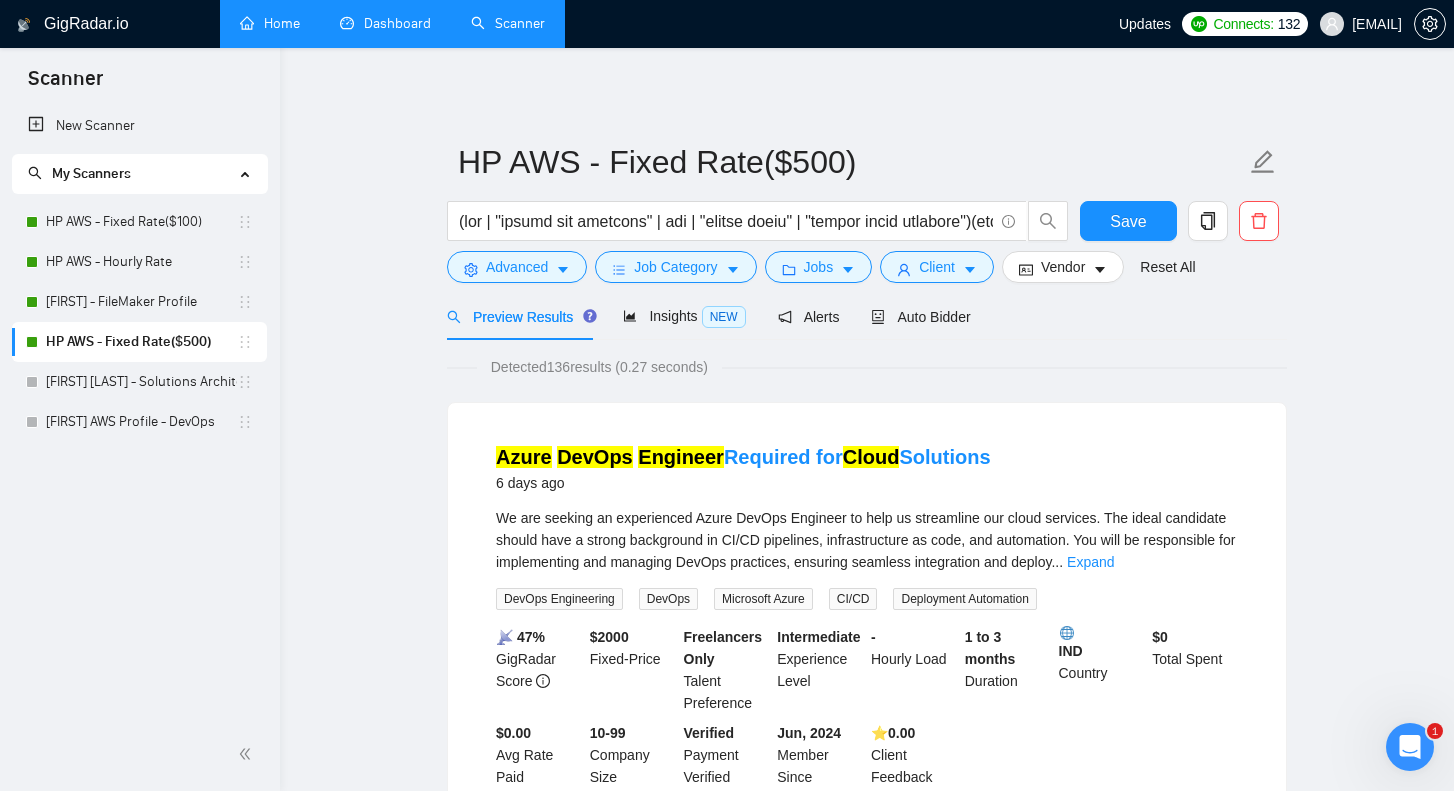 scroll, scrollTop: 0, scrollLeft: 0, axis: both 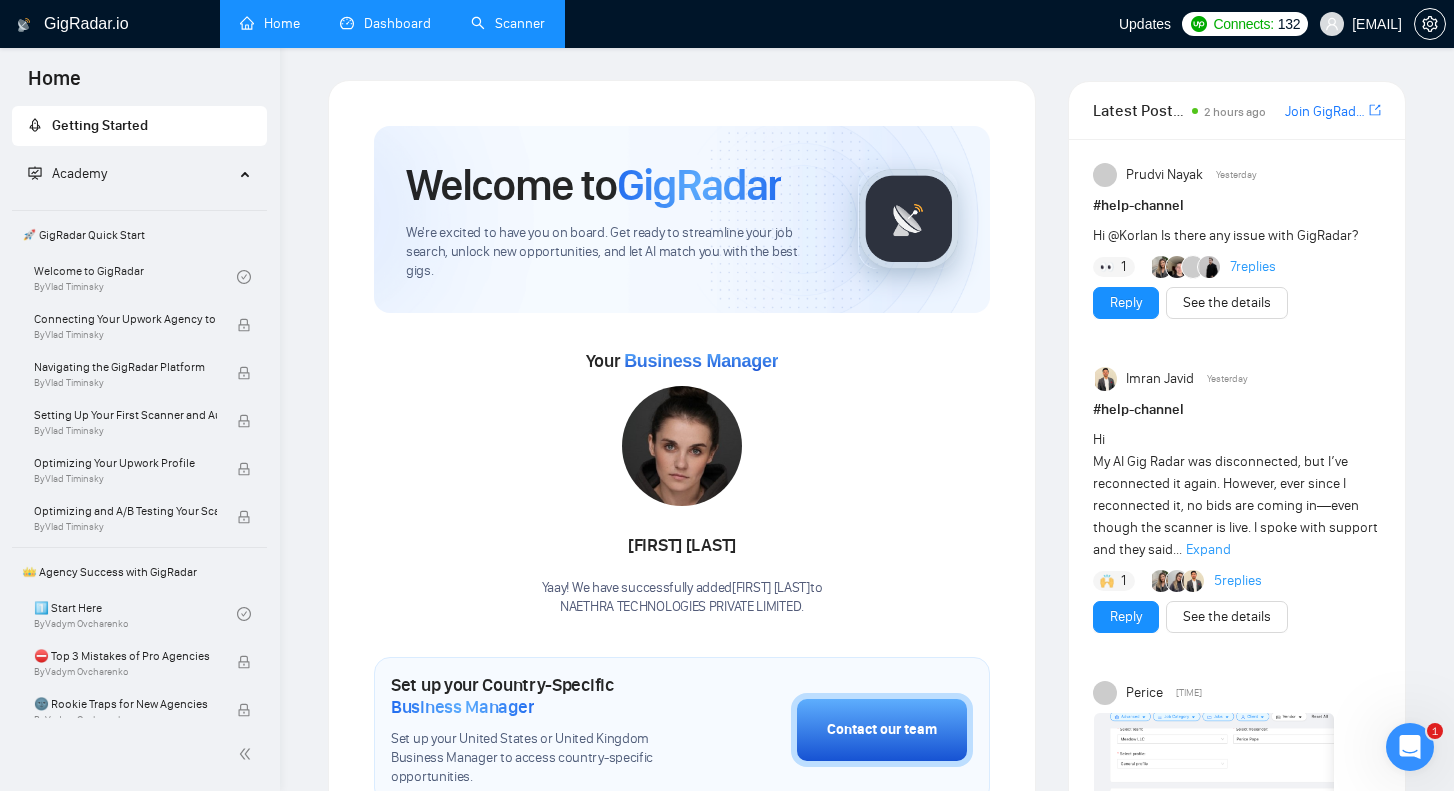 click 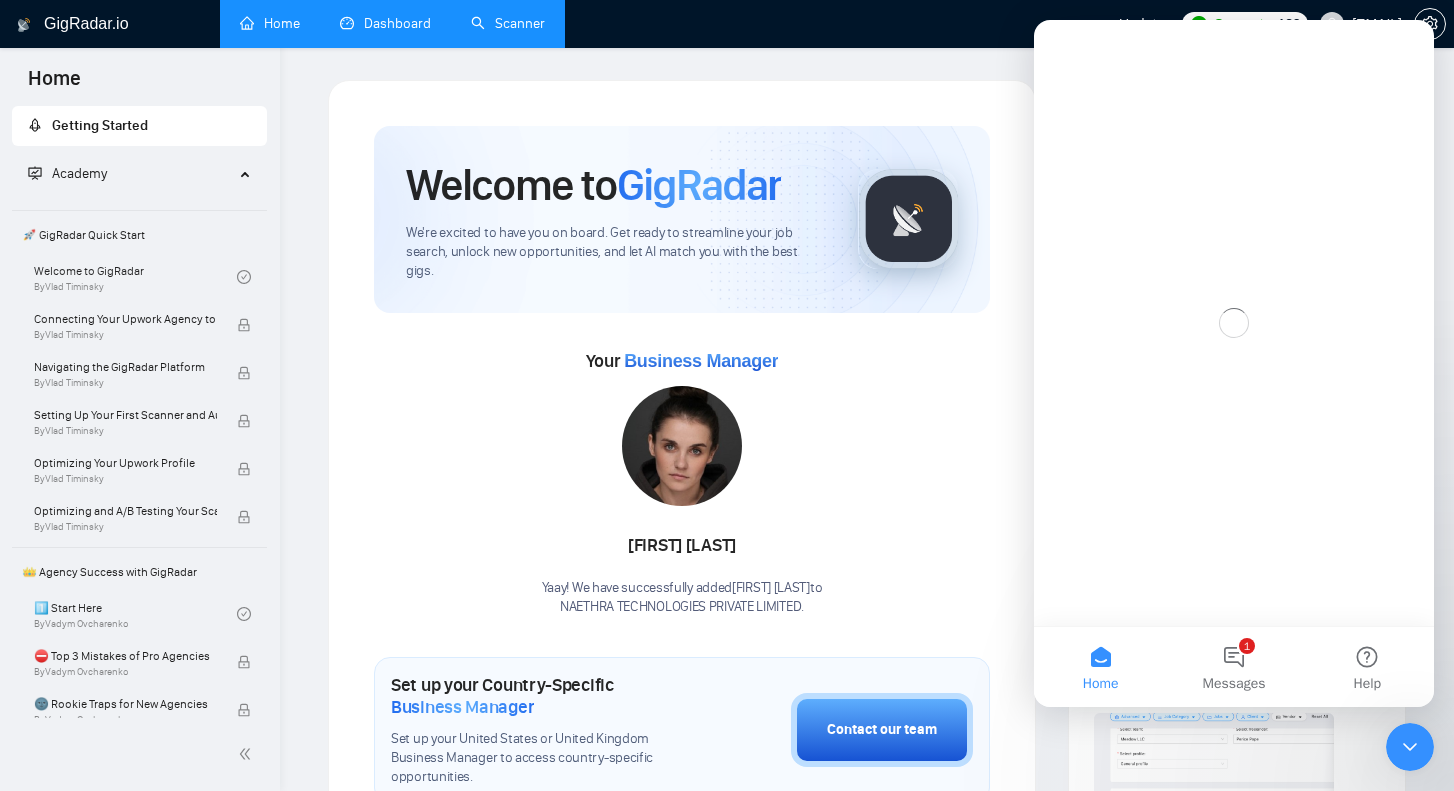 scroll, scrollTop: 0, scrollLeft: 0, axis: both 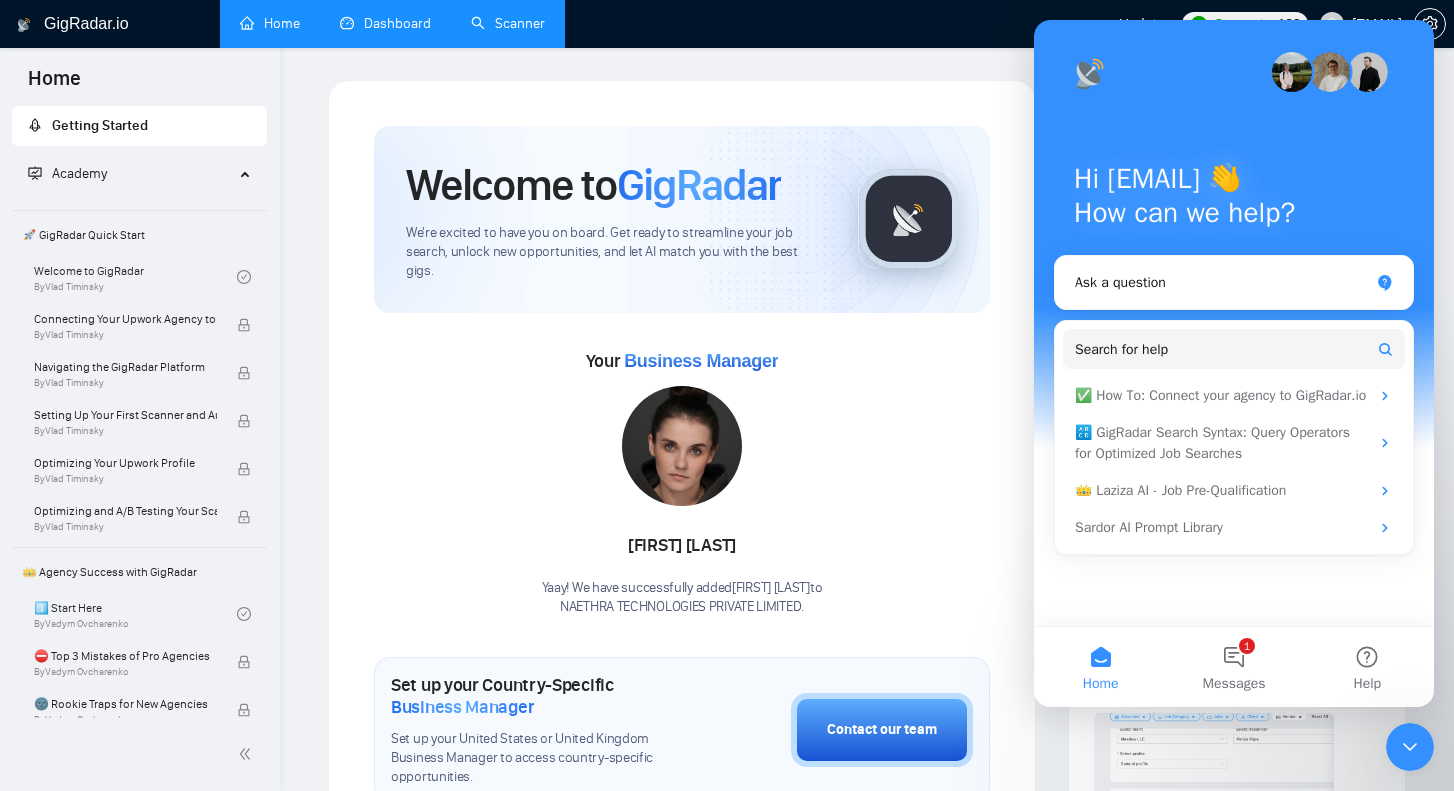 click on "GigRadar.io Home Dashboard Scanner Updates  Connects: 132 [EMAIL] Welcome to  GigRadar We're excited to have you on board. Get ready to streamline your job search, unlock new opportunities, and let AI match you with the best gigs. Your   Business Manager [FIRST]   [LAST] Yaay! We have successfully added  [FIRST] [LAST]  to   NAETHRA TECHNOLOGIES PRIVATE LIMITED . Set up your Country-Specific  Business Manager Set up your United States or United Kingdom Business Manager to access country-specific opportunities. Contact our team GigRadar Automation Set Up a   Scanner Enable the scanner for AI matching and real-time job alerts. Enable   Opportunity Alerts Keep updated on top matches and new jobs. Enable   Automatic Proposal Send Never miss any opportunities. GigRadar Community Join GigRadar   Community Connect with the GigRadar Slack Community for updates, job opportunities, partnerships, and support. Make your   First Post Make your first post on GigRadar community. Explore     #" at bounding box center [867, 1301] 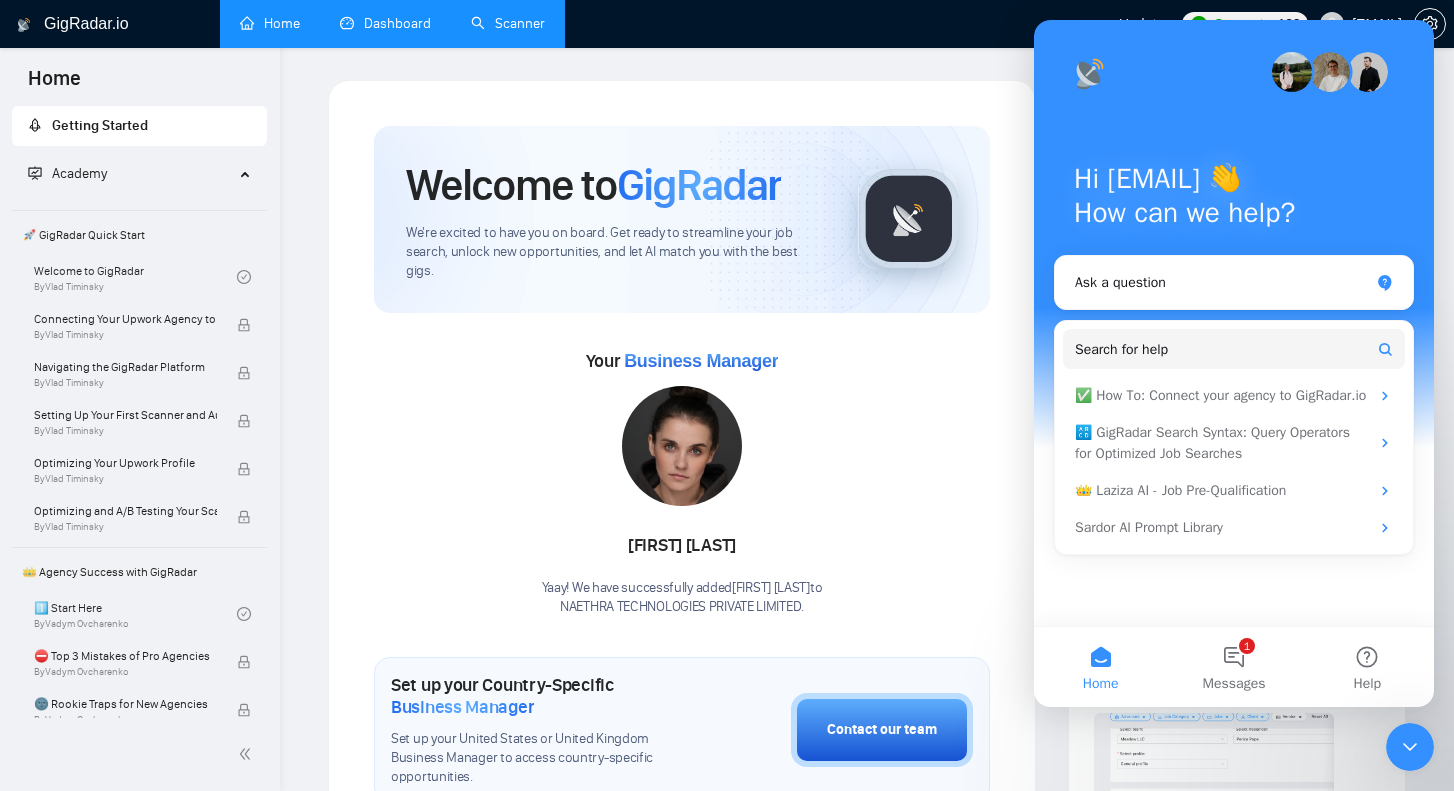 click on "GigRadar.io Home Dashboard Scanner Updates  Connects: 132 [EMAIL] Welcome to  GigRadar We're excited to have you on board. Get ready to streamline your job search, unlock new opportunities, and let AI match you with the best gigs. Your   Business Manager [FIRST]   [LAST] Yaay! We have successfully added  [FIRST] [LAST]  to   NAETHRA TECHNOLOGIES PRIVATE LIMITED . Set up your Country-Specific  Business Manager Set up your United States or United Kingdom Business Manager to access country-specific opportunities. Contact our team GigRadar Automation Set Up a   Scanner Enable the scanner for AI matching and real-time job alerts. Enable   Opportunity Alerts Keep updated on top matches and new jobs. Enable   Automatic Proposal Send Never miss any opportunities. GigRadar Community Join GigRadar   Community Connect with the GigRadar Slack Community for updates, job opportunities, partnerships, and support. Make your   First Post Make your first post on GigRadar community. Explore     #" at bounding box center [867, 1301] 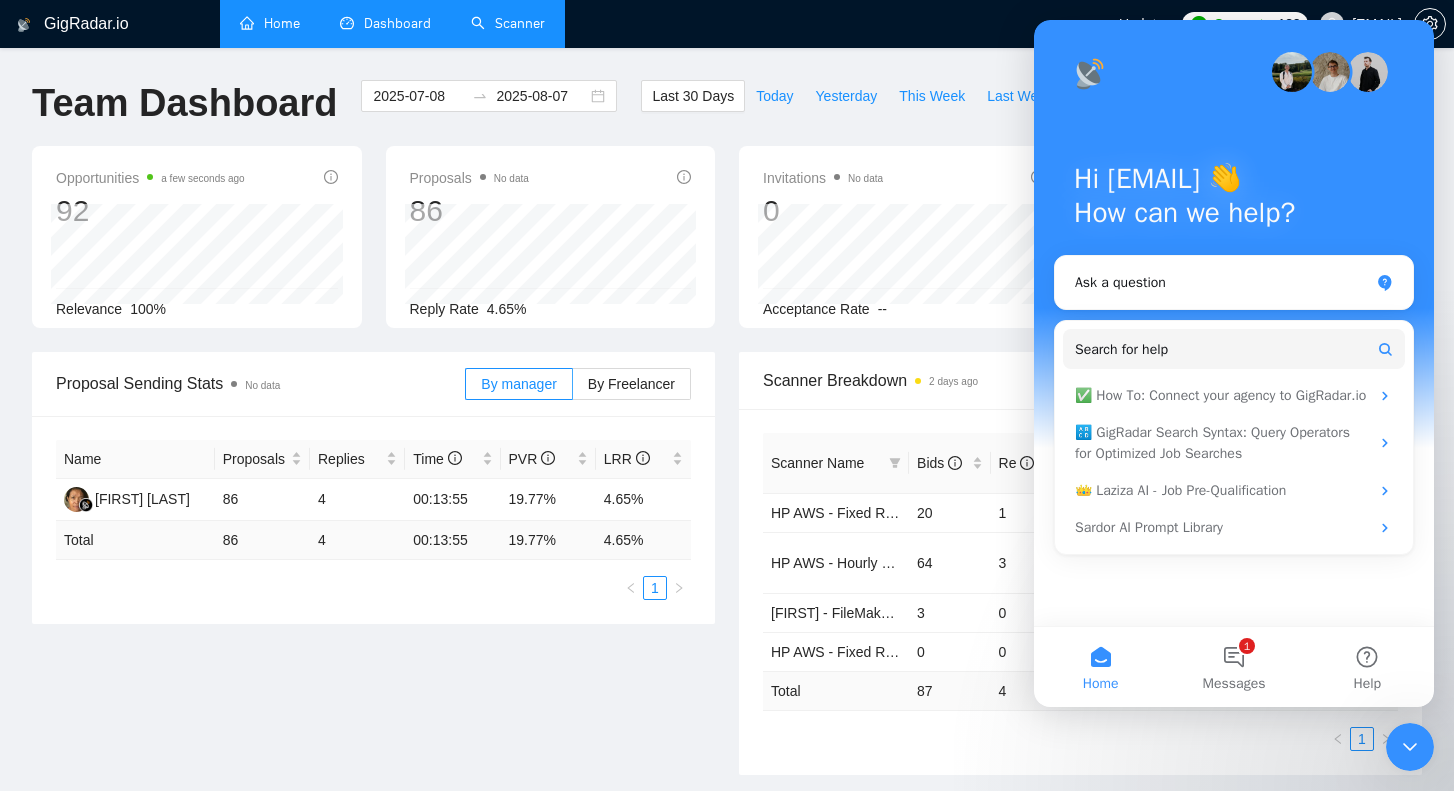 click on "Home" at bounding box center (270, 23) 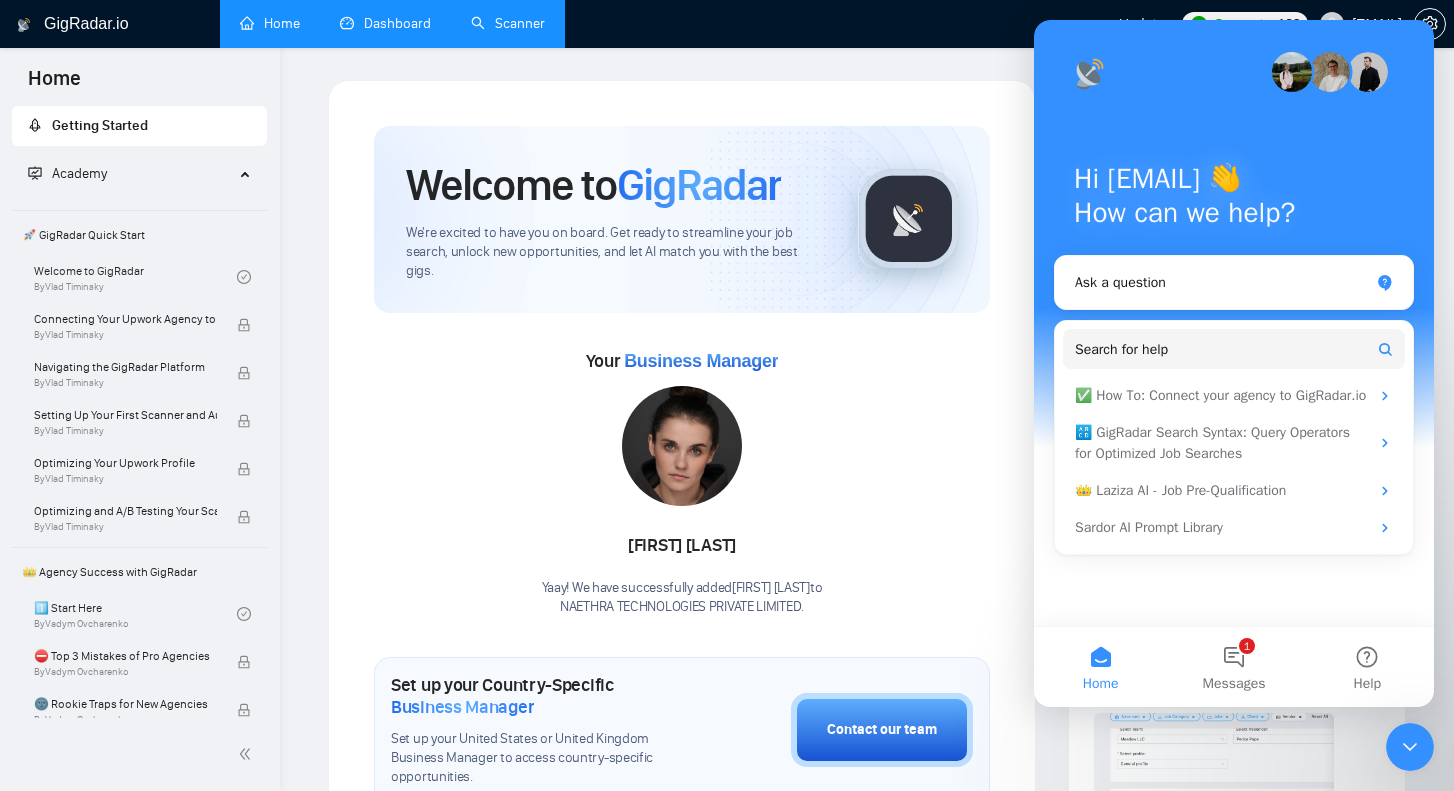 click 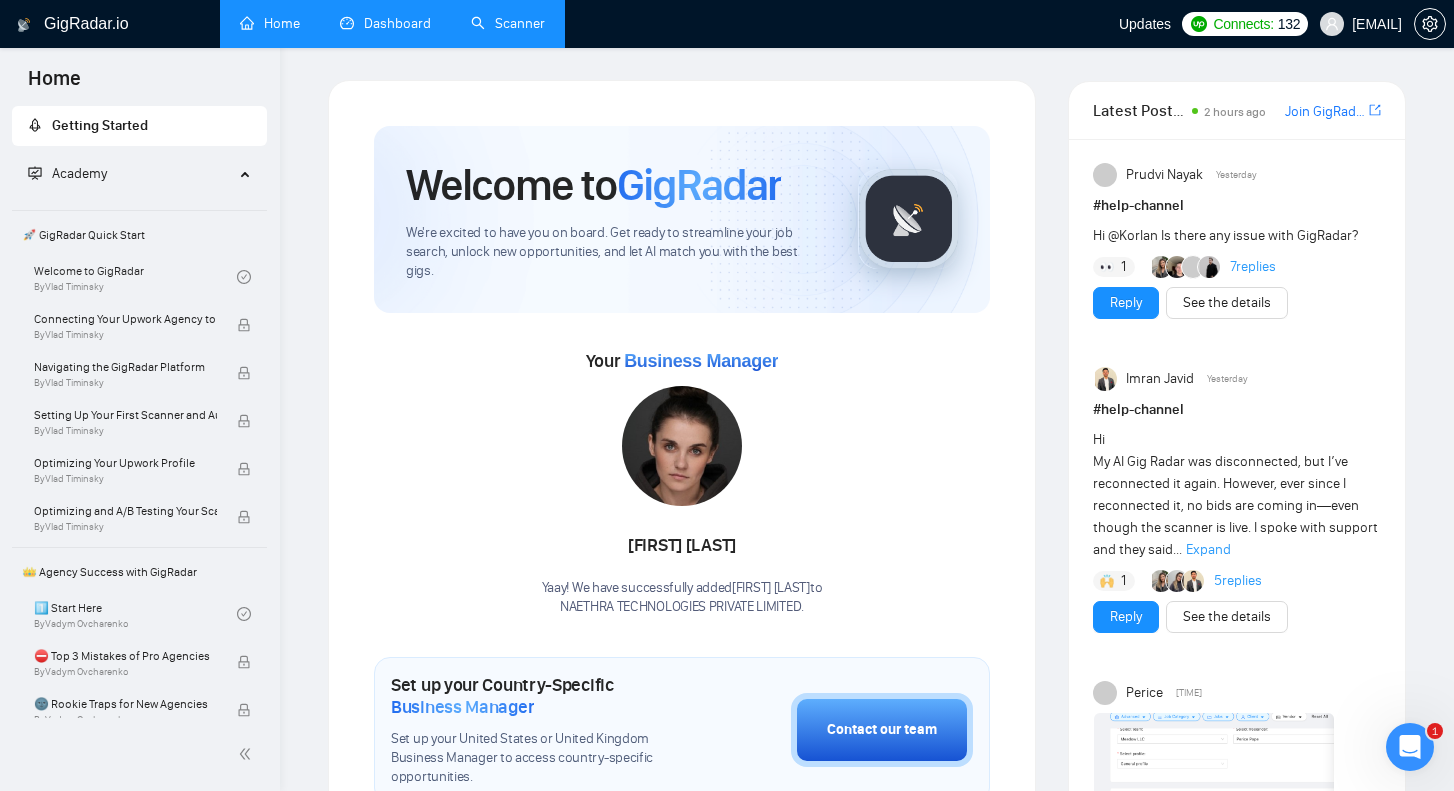 click on "GigRadar.io" at bounding box center [86, 24] 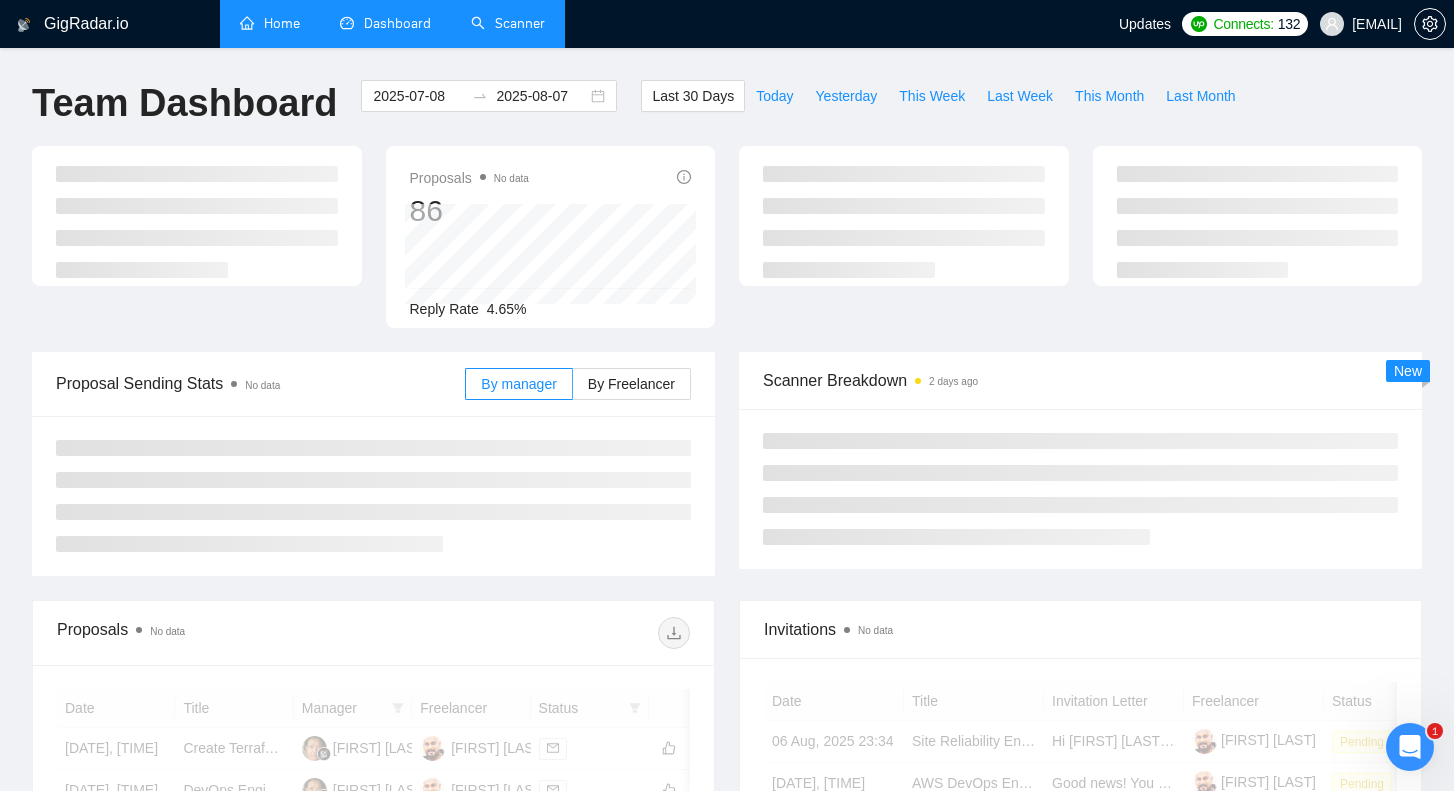 click on "Scanner" at bounding box center [508, 23] 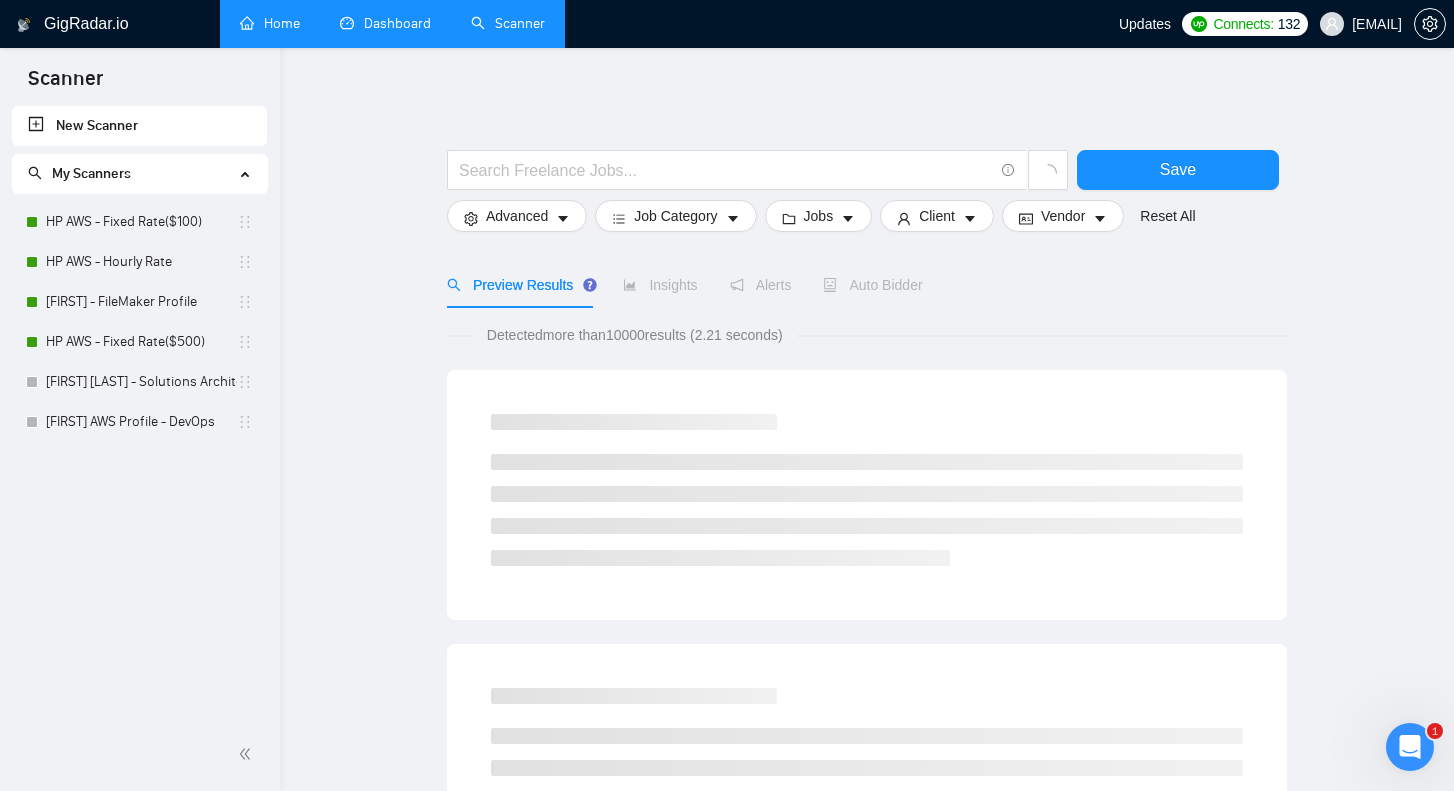 click on "Home" at bounding box center (270, 23) 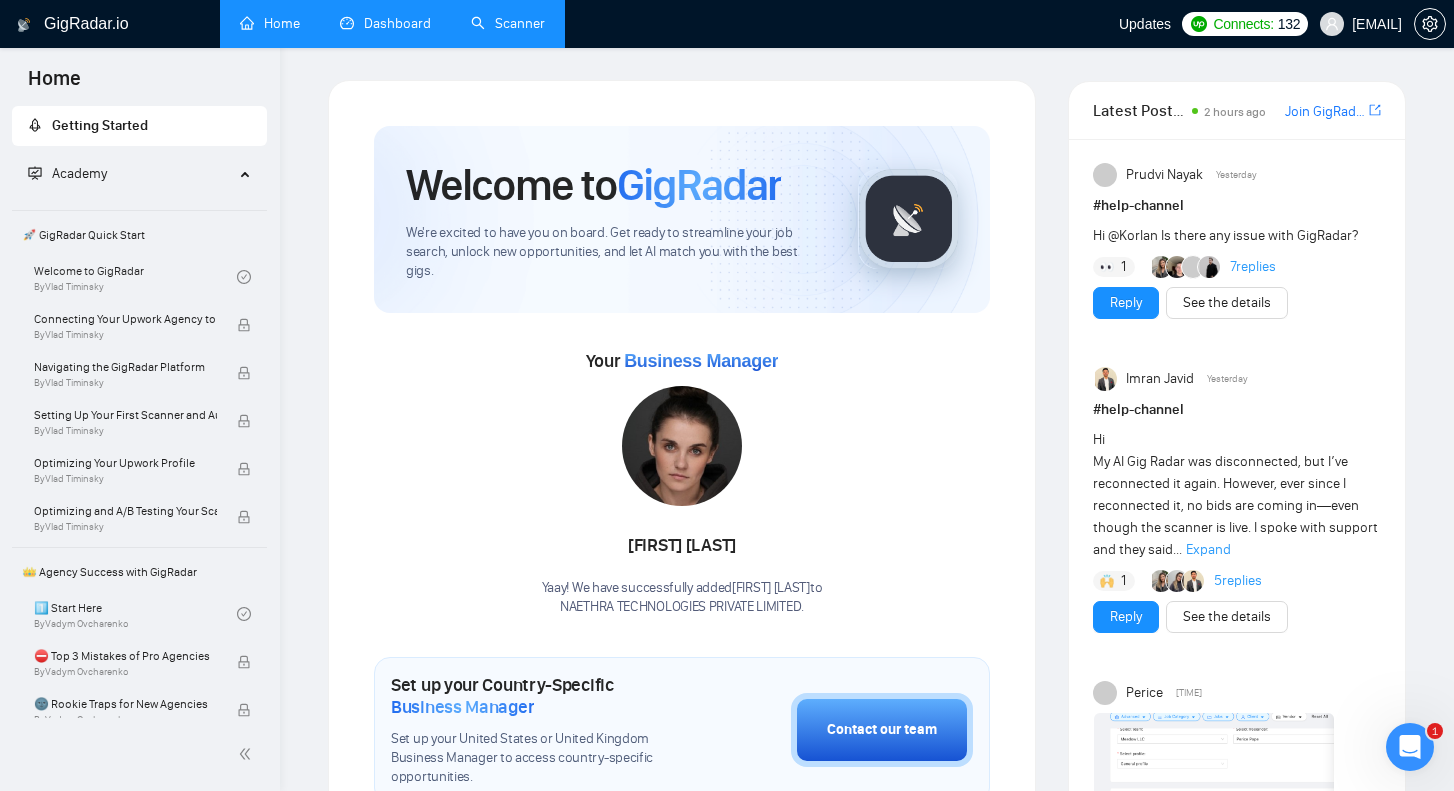 click on "Dashboard" at bounding box center [385, 23] 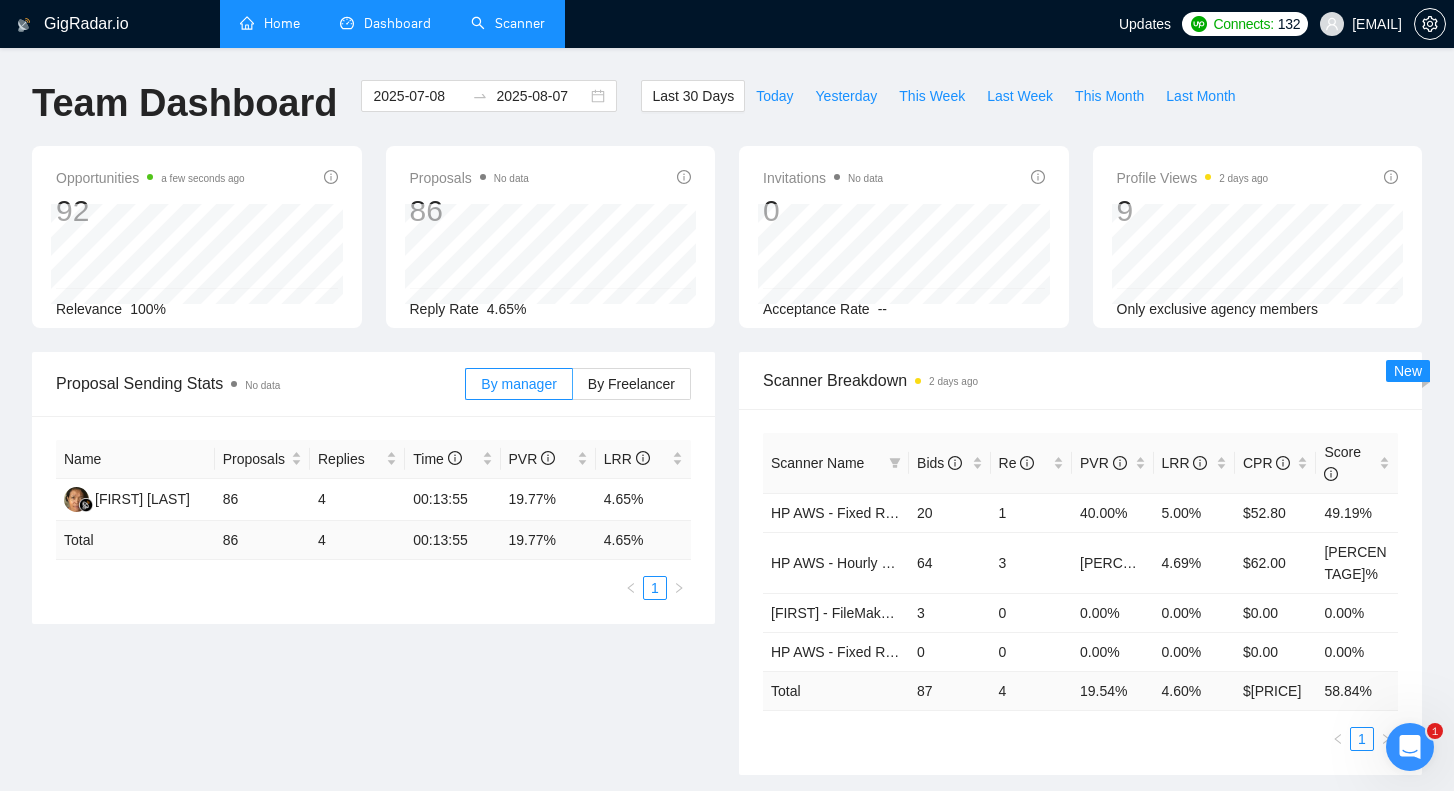 click on "Scanner" at bounding box center (508, 23) 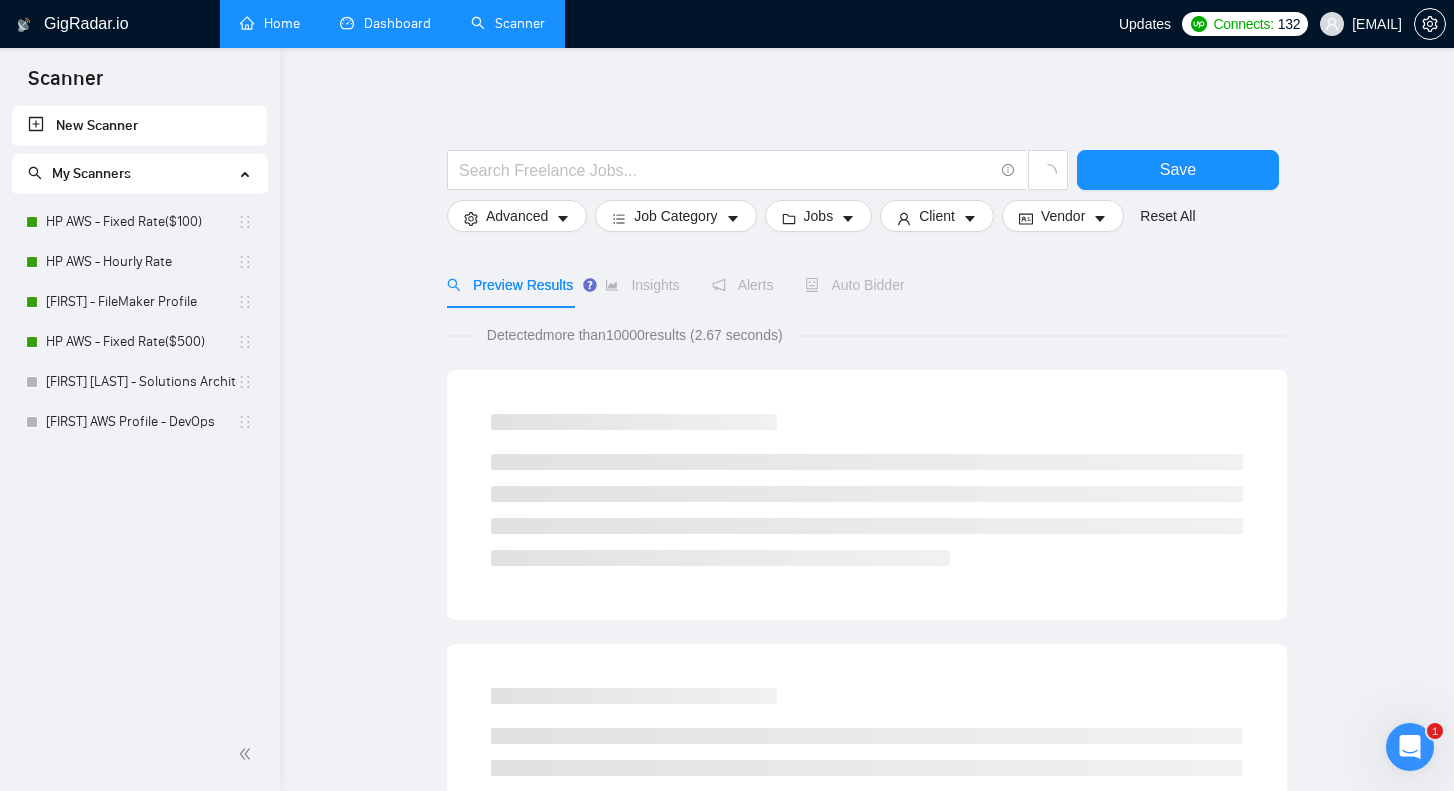click on "Home" at bounding box center (270, 23) 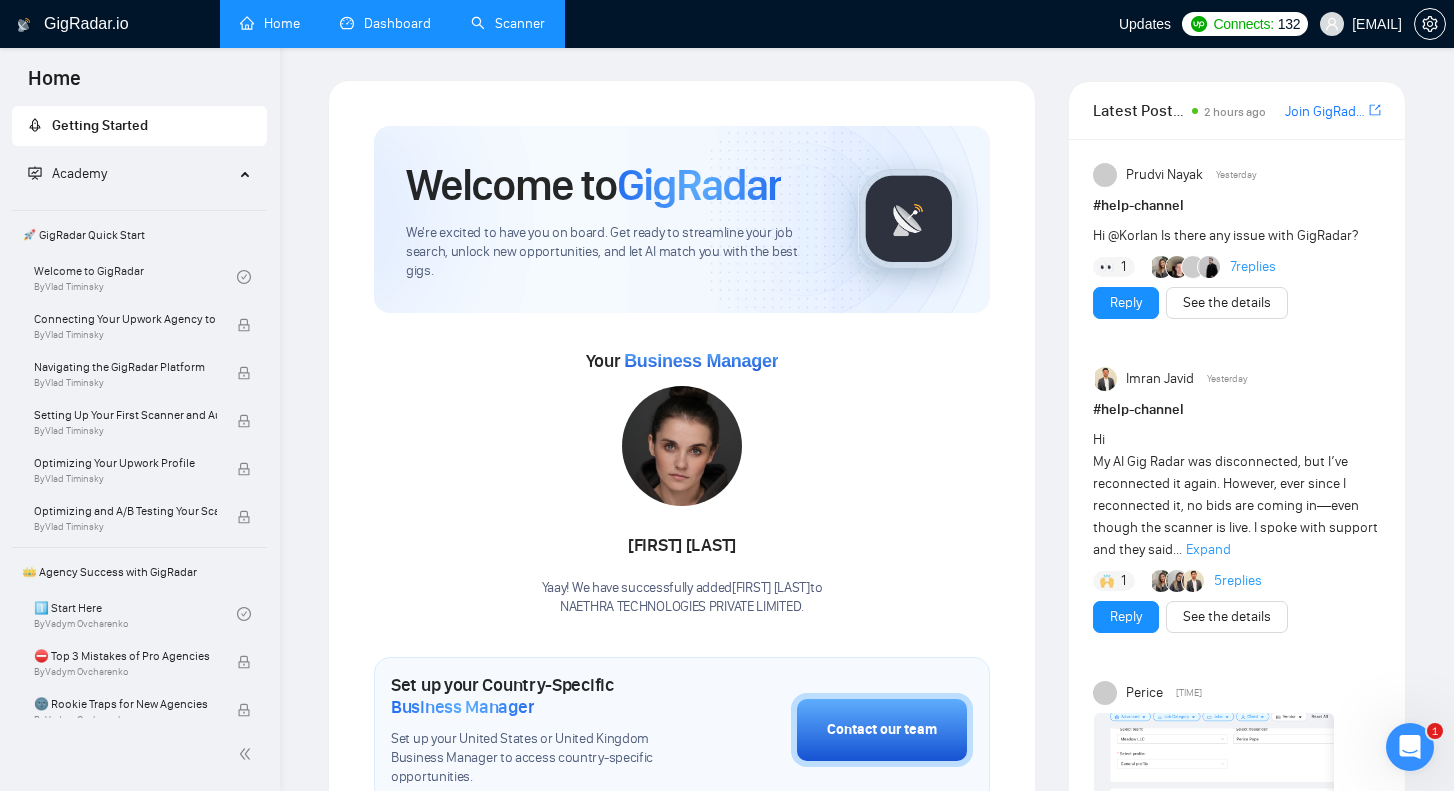 click on "GigRadar.io" at bounding box center [86, 24] 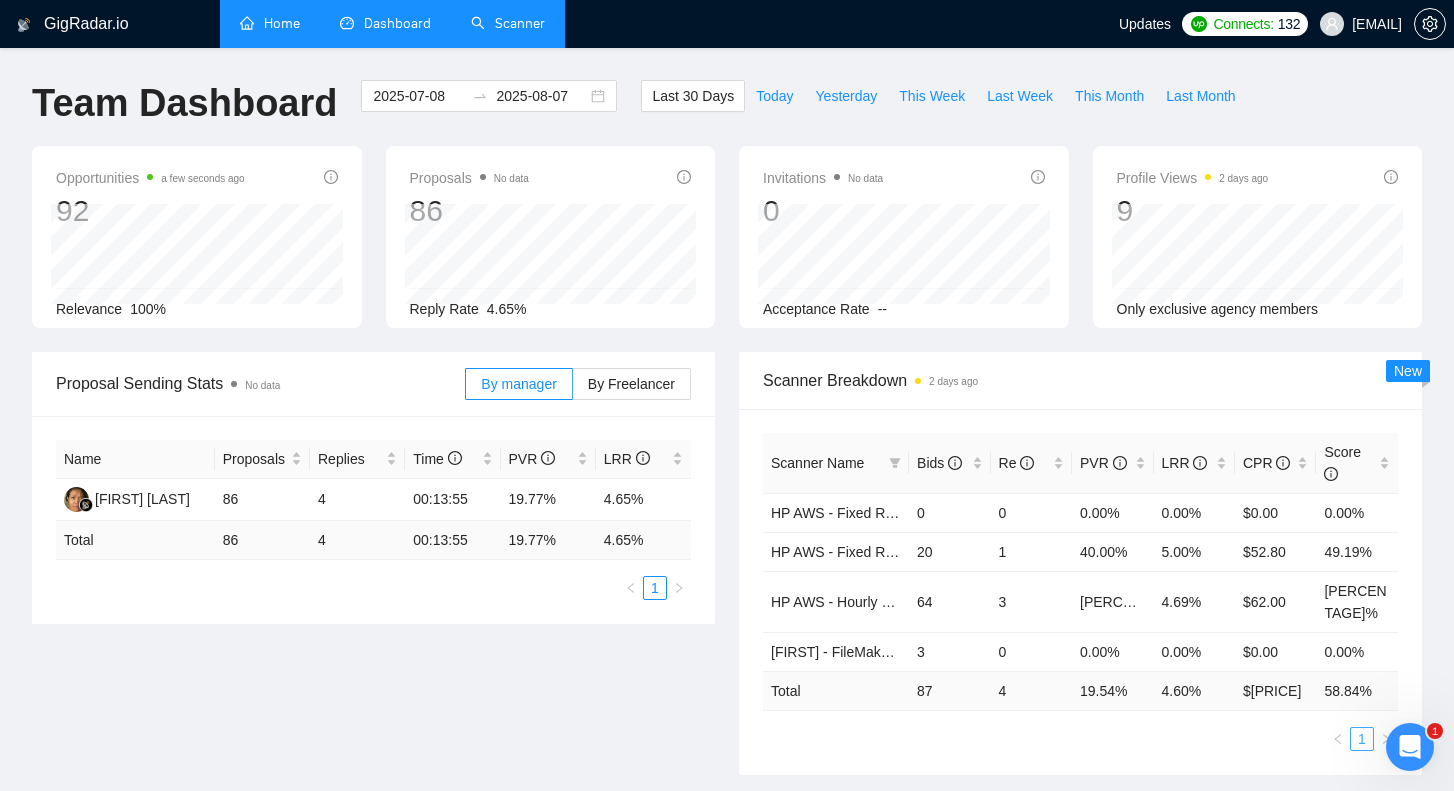 click on "1" at bounding box center (1362, 739) 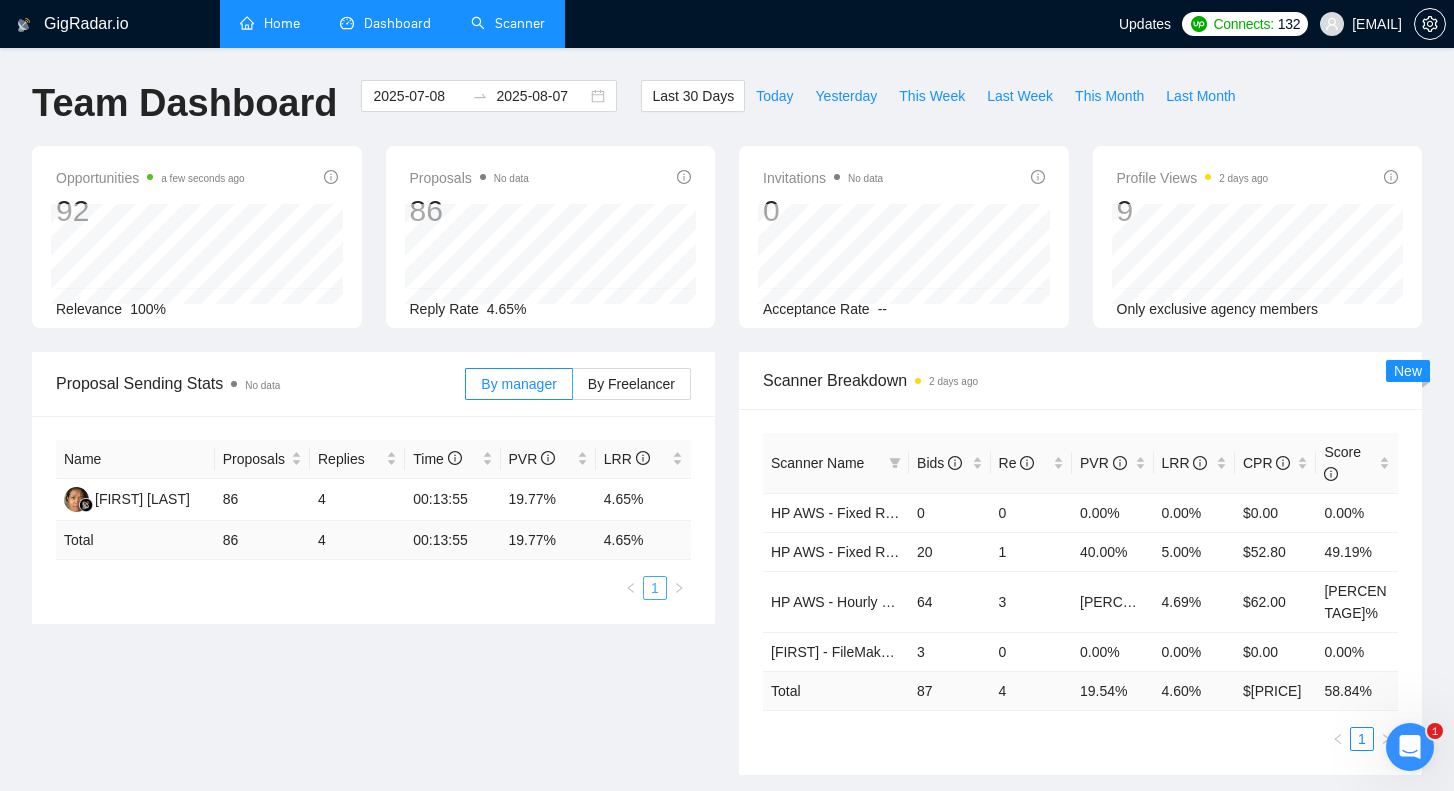 click on "1" at bounding box center (655, 588) 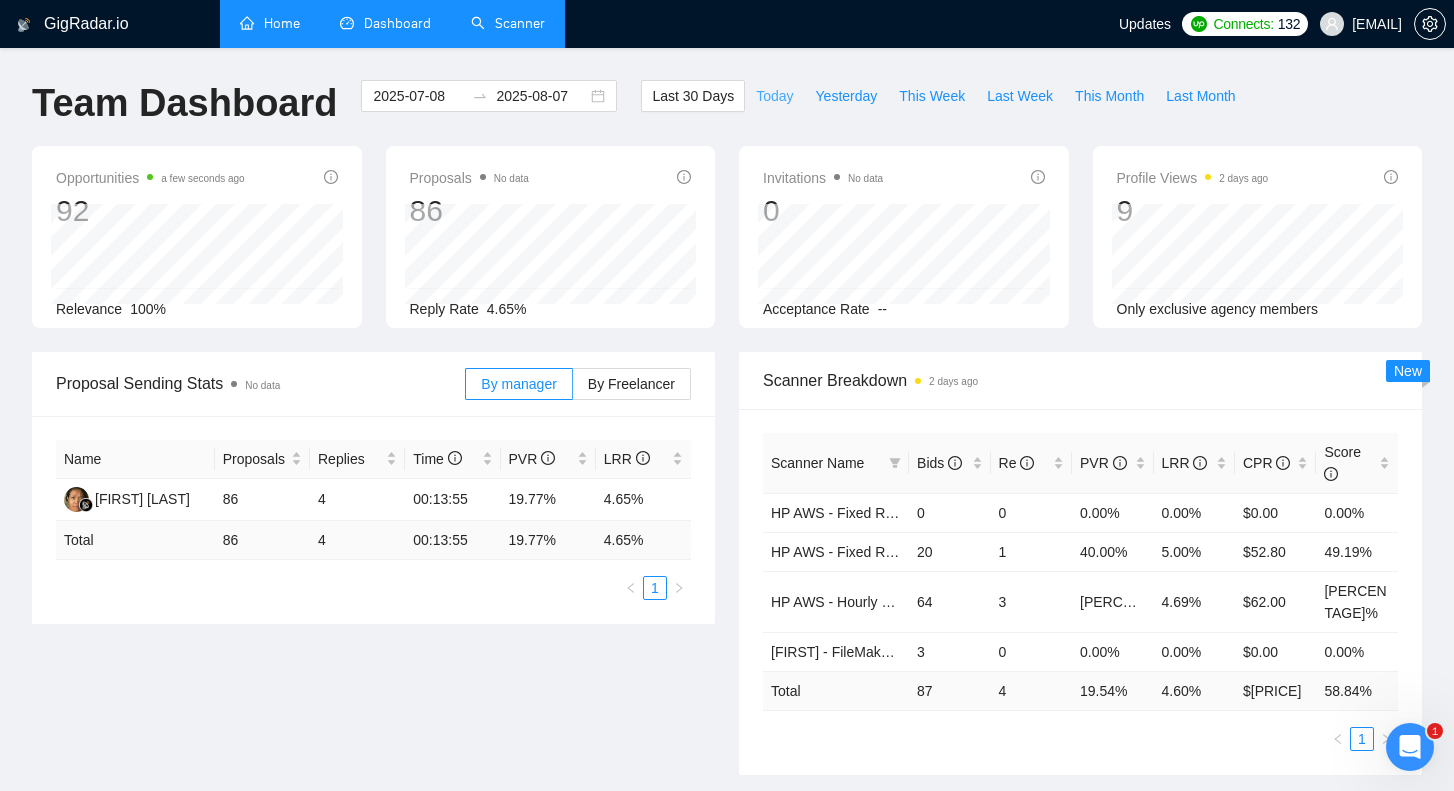 click on "Today" at bounding box center [774, 96] 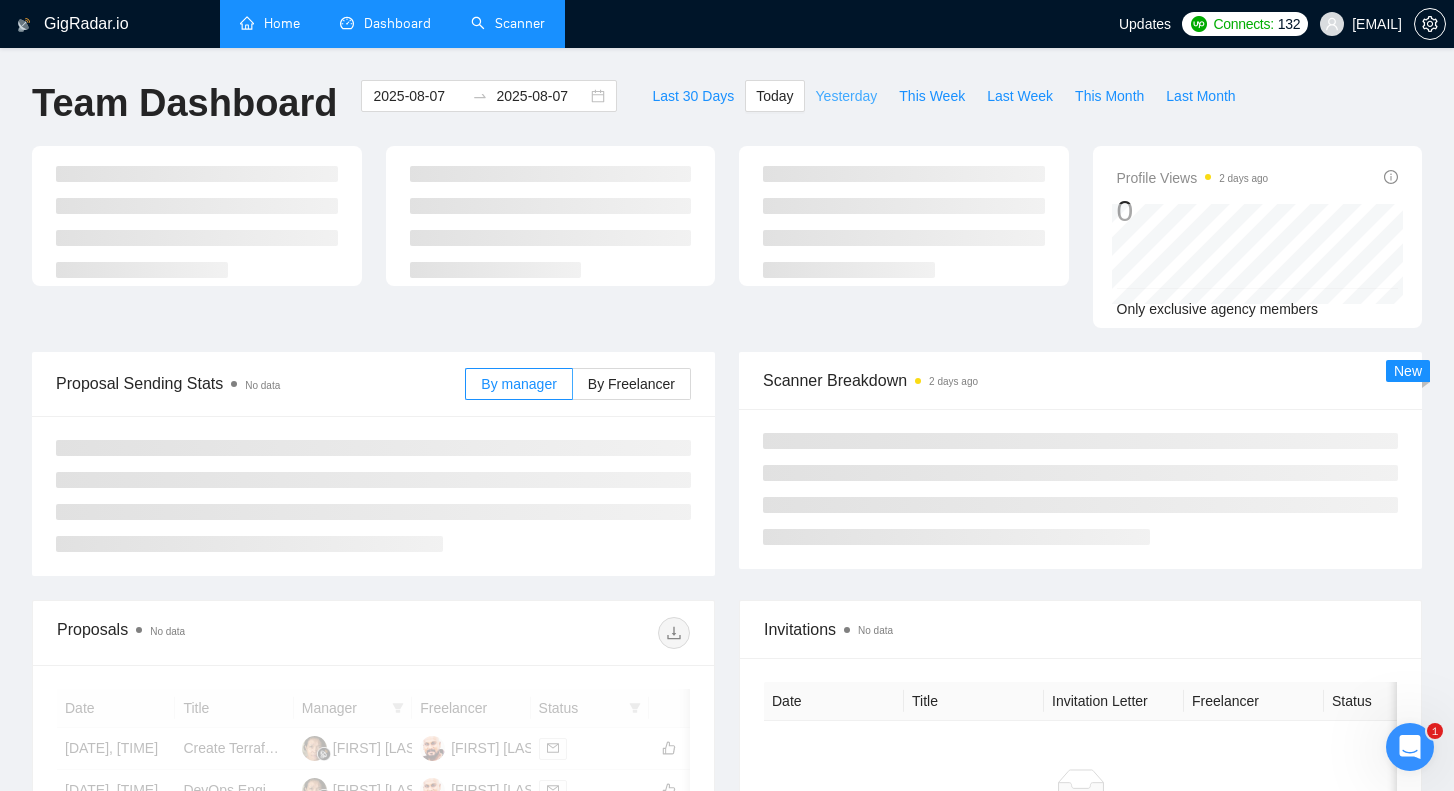 click on "Yesterday" at bounding box center (847, 96) 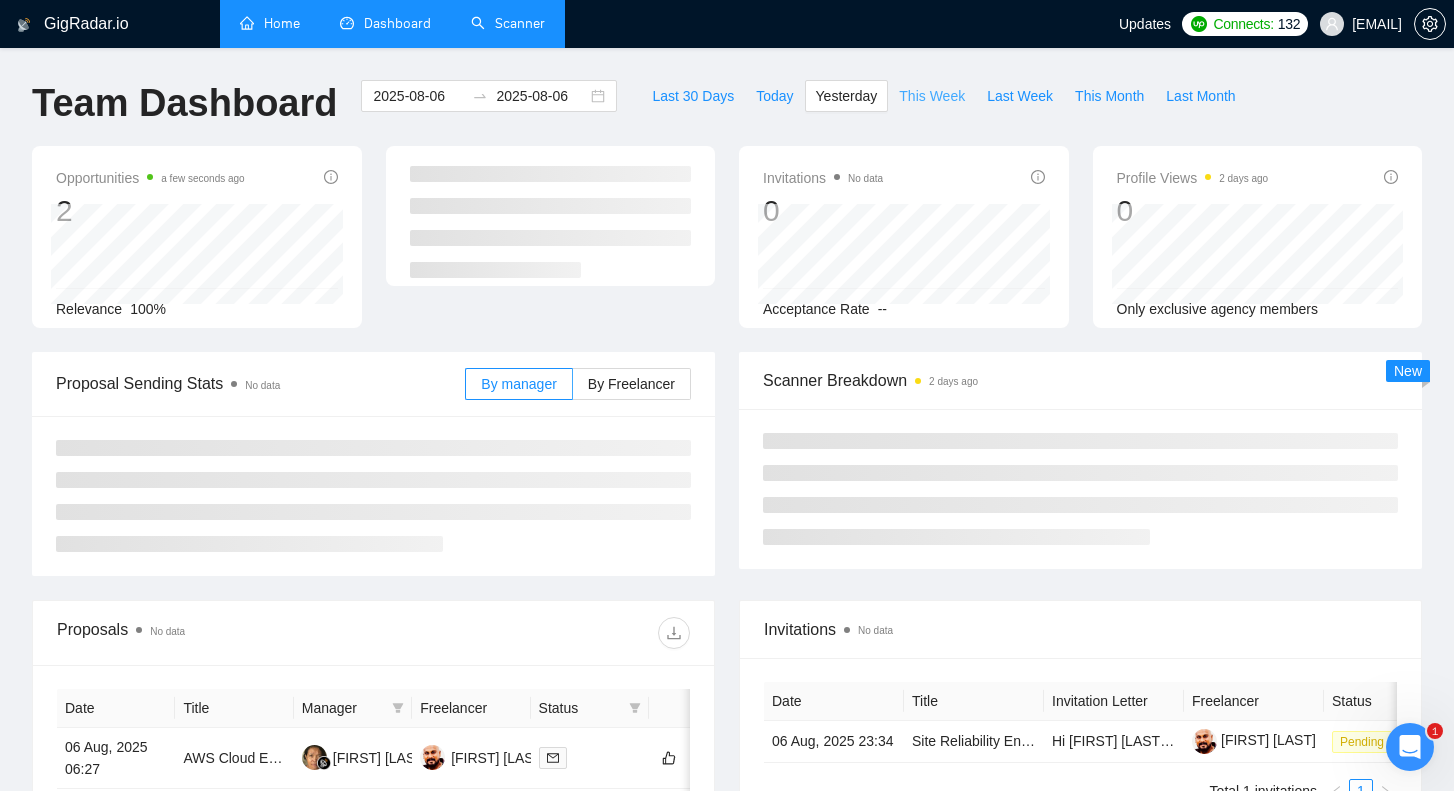 click on "This Week" at bounding box center [932, 96] 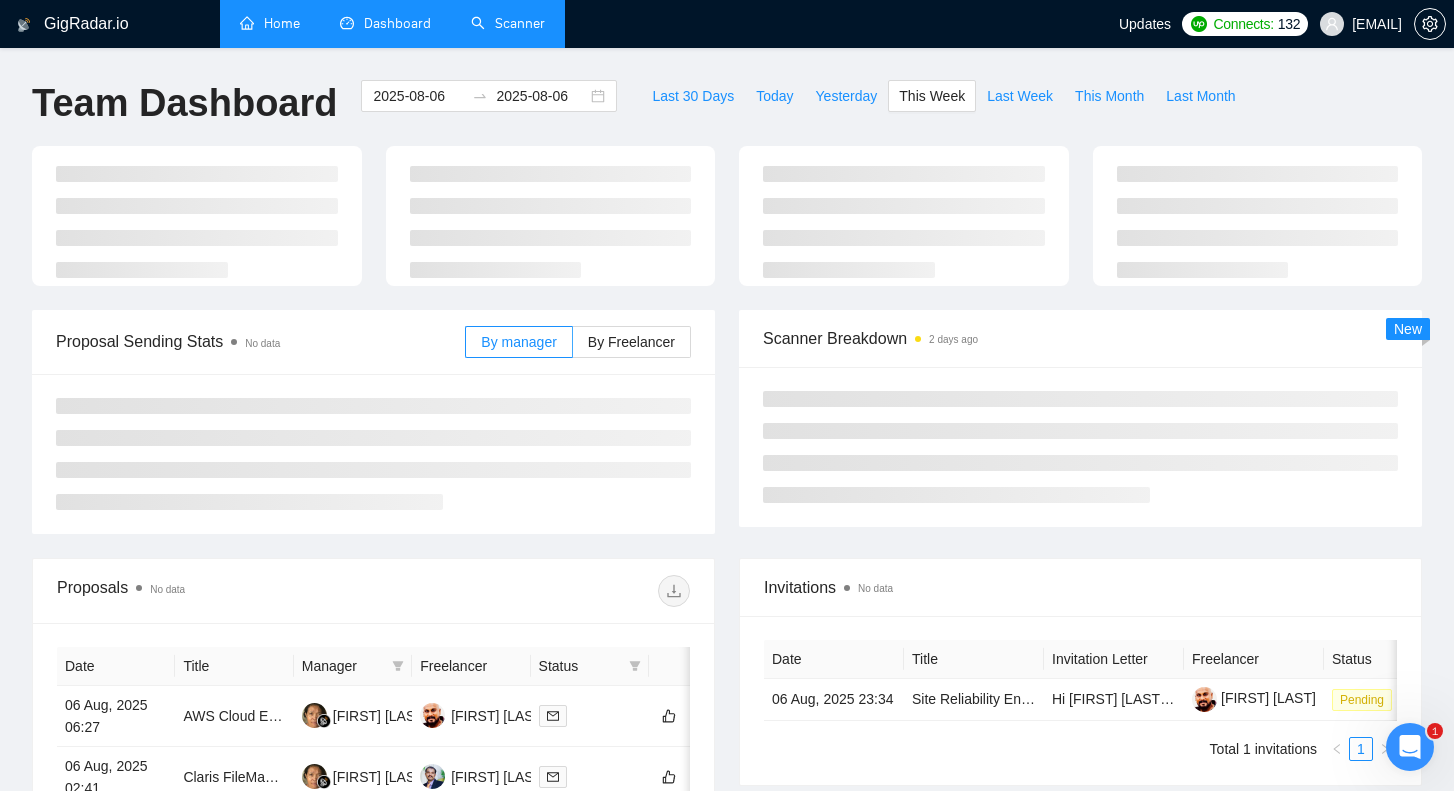 type on "2025-08-04" 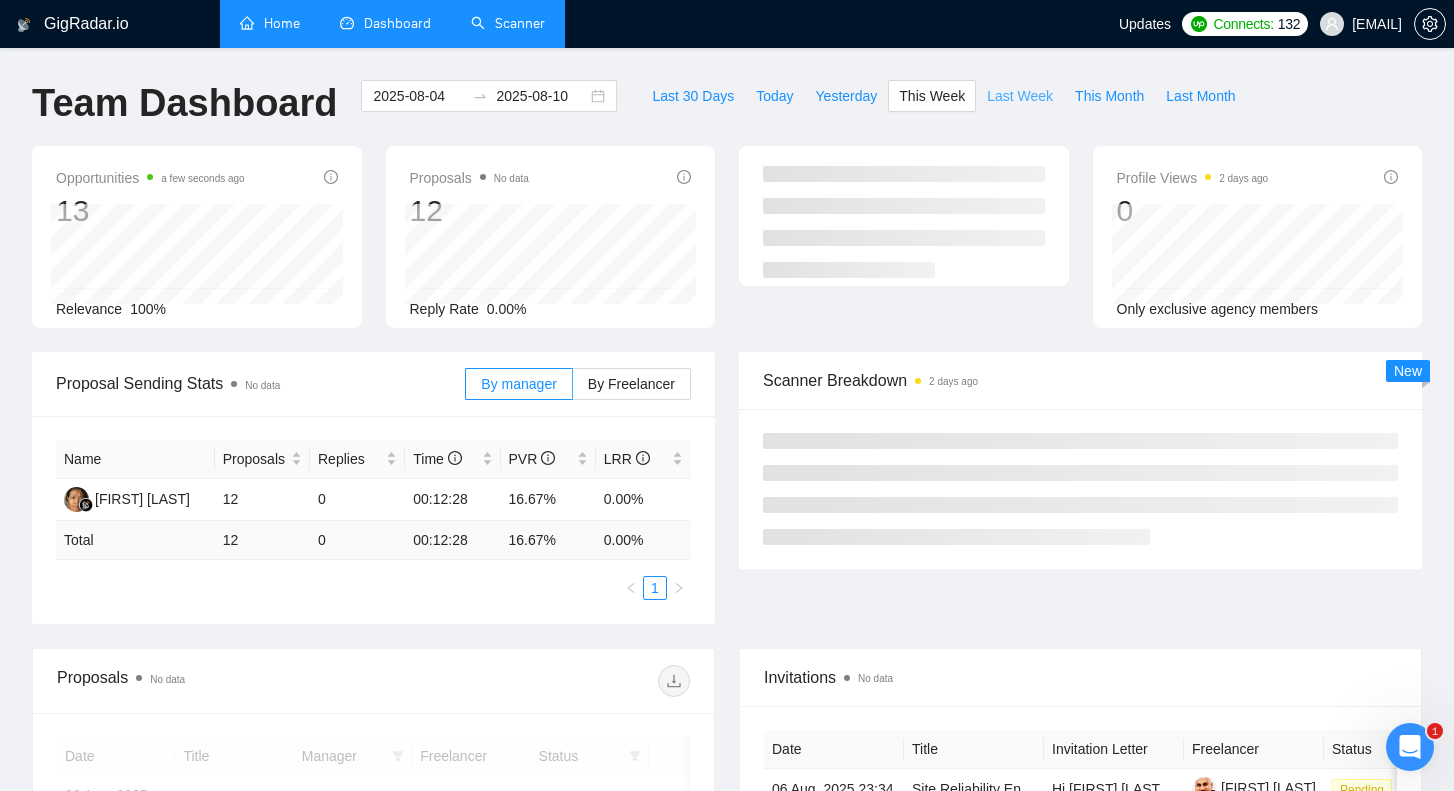 click on "Last Week" at bounding box center [1020, 96] 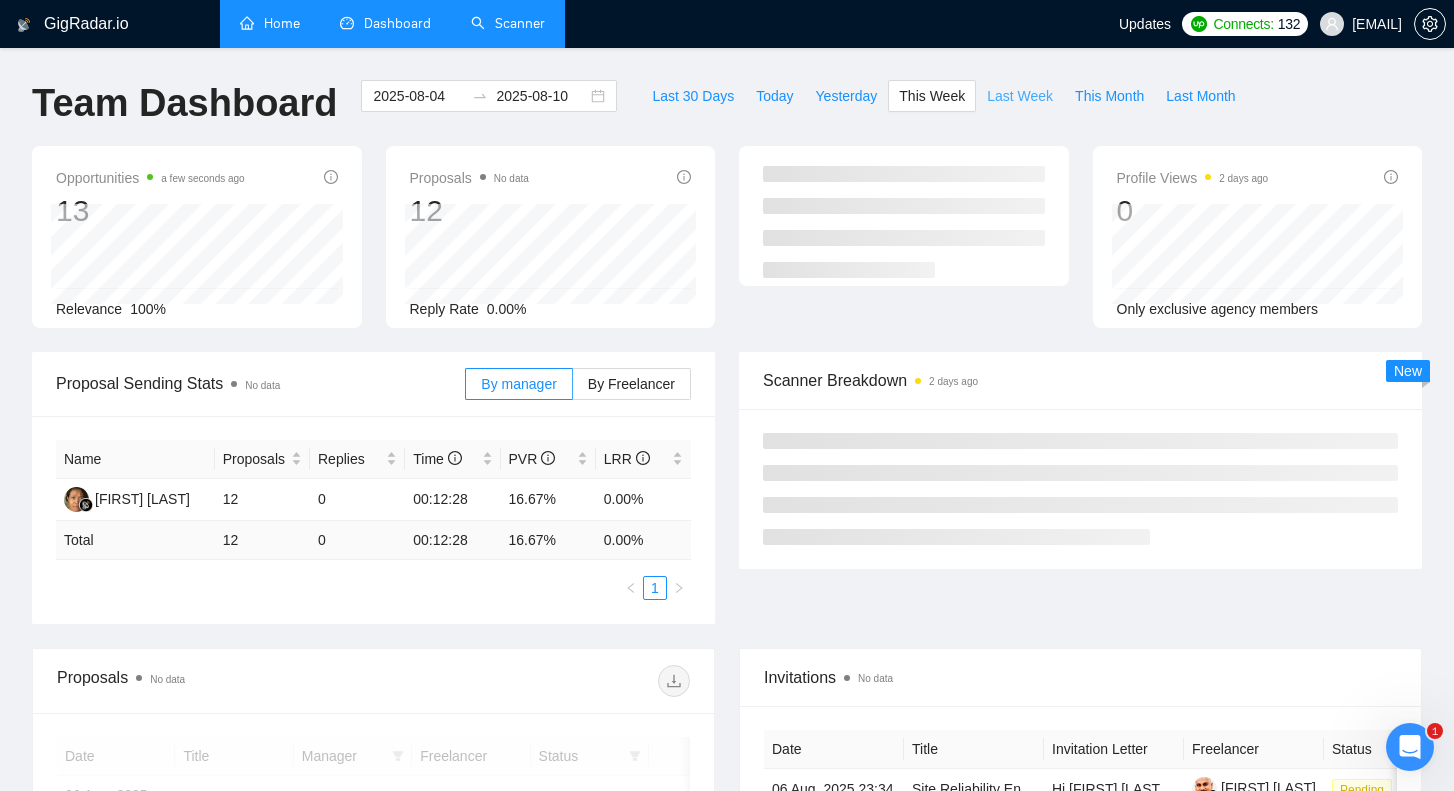 type on "2025-07-28" 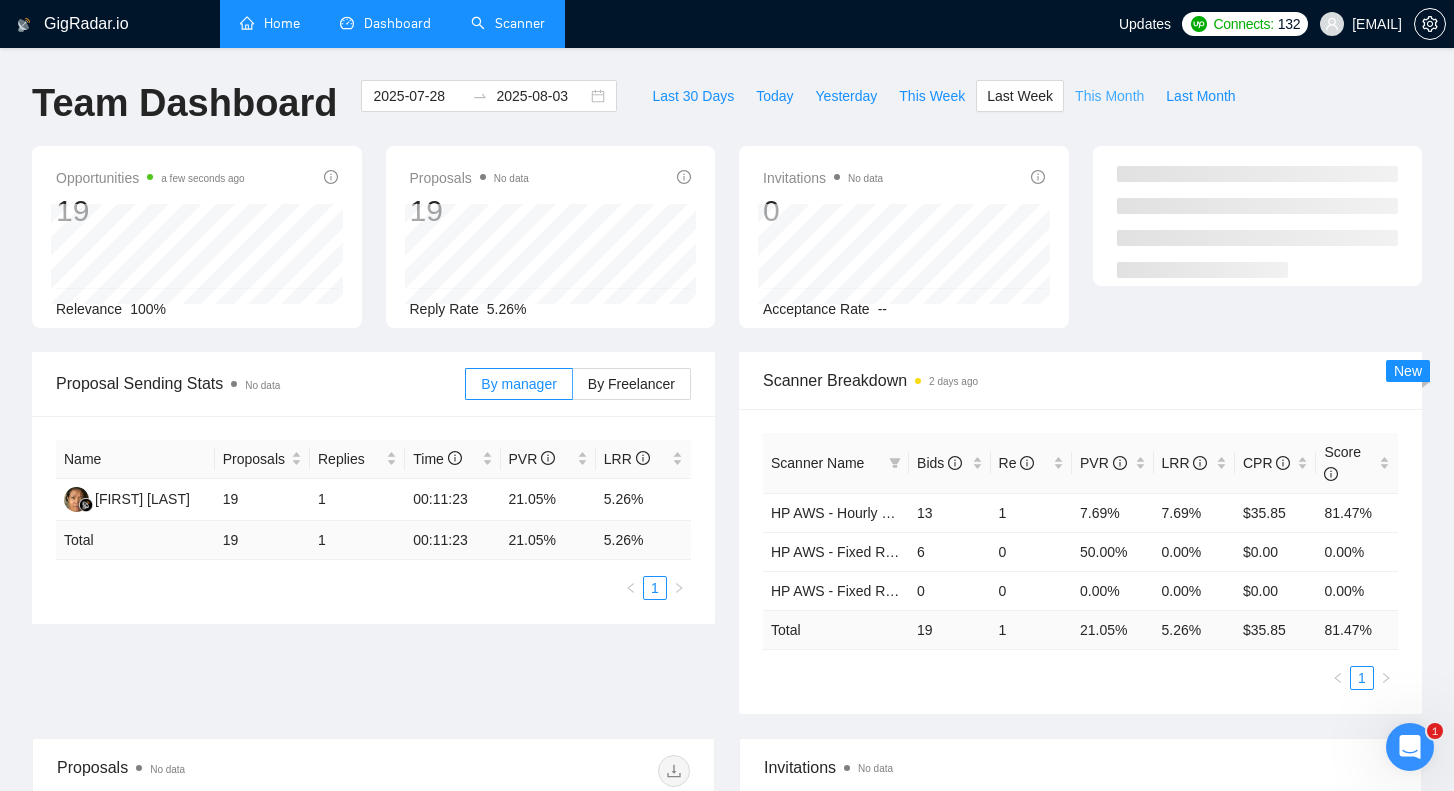 click on "This Month" at bounding box center [1109, 96] 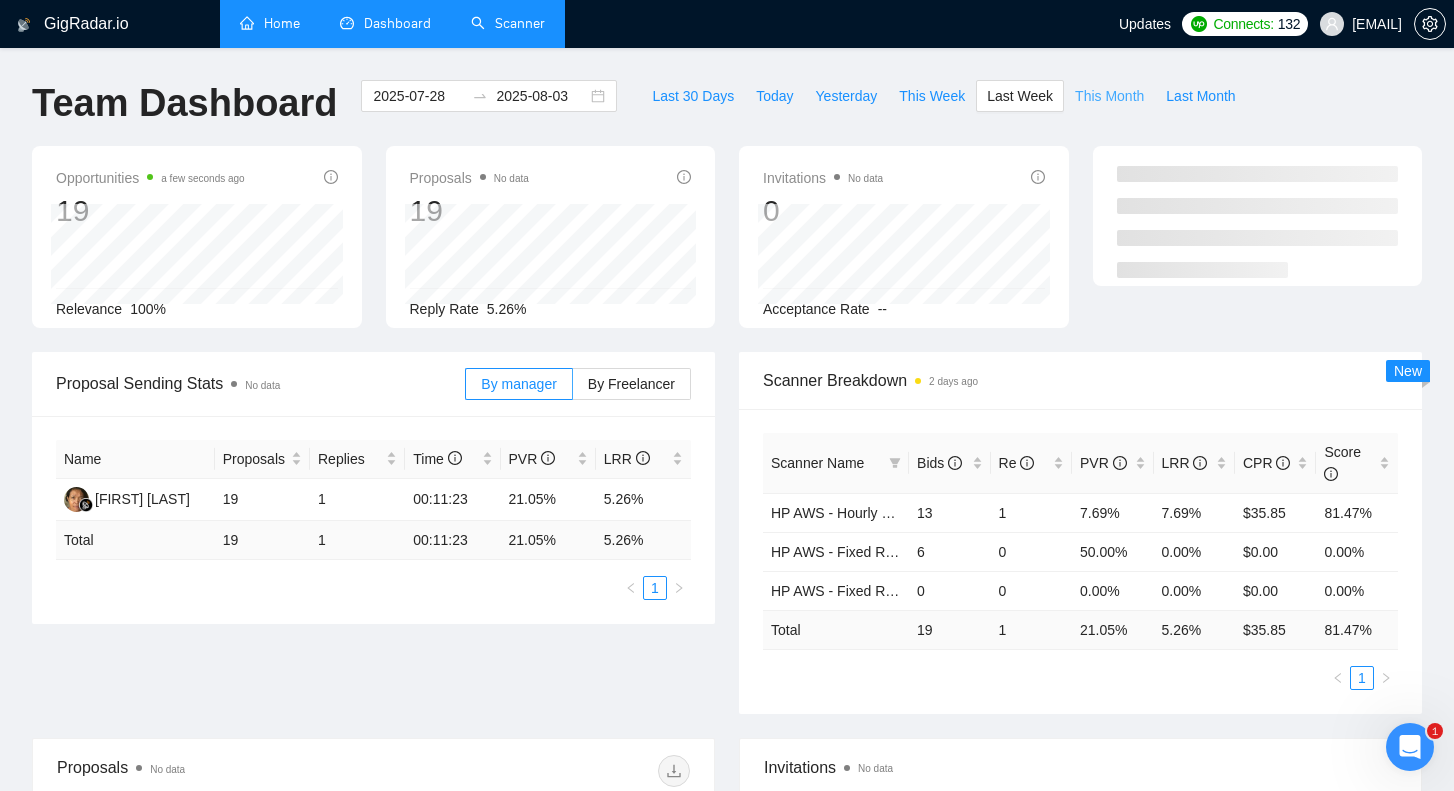 type on "2025-08-01" 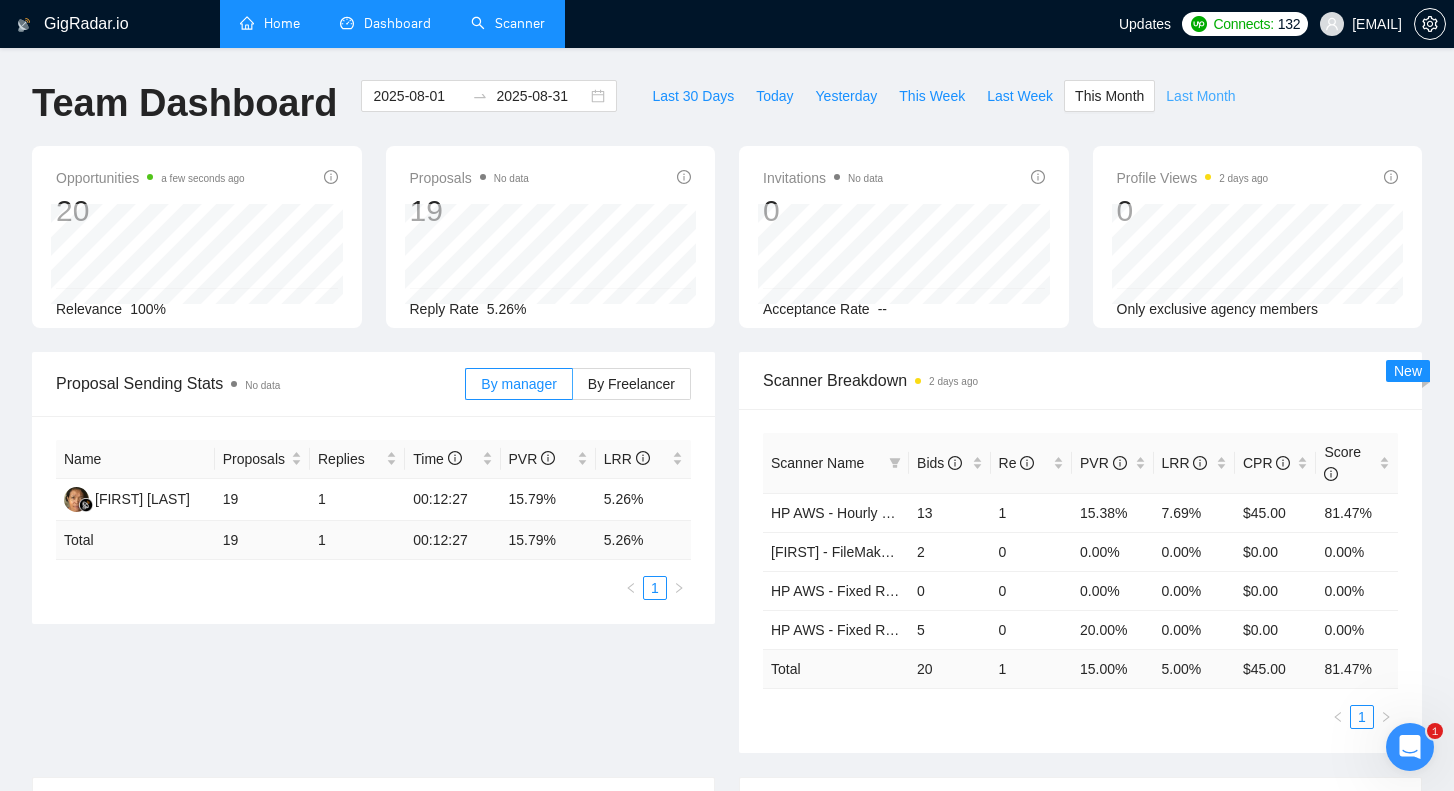 click on "Last Month" at bounding box center (1200, 96) 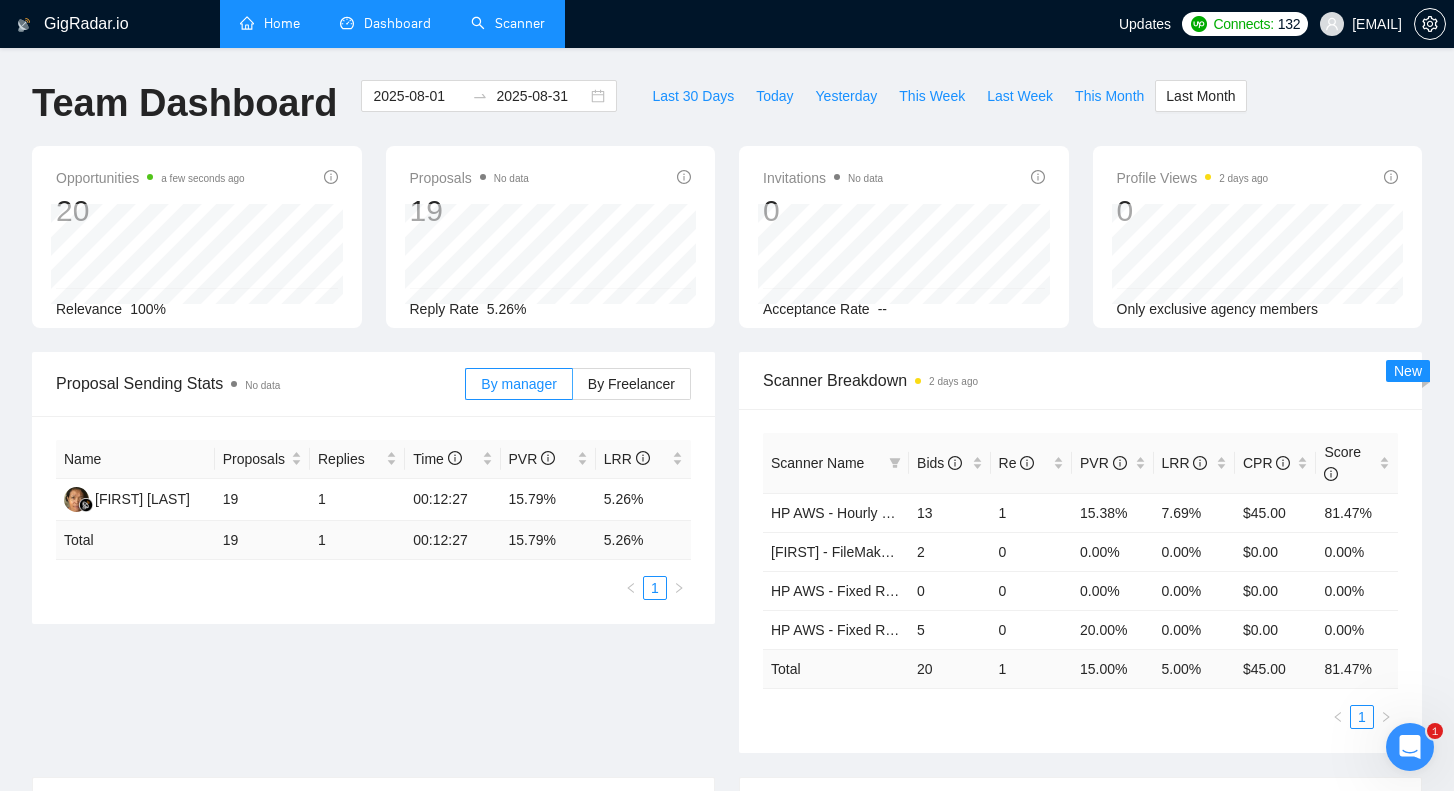 type on "2025-07-01" 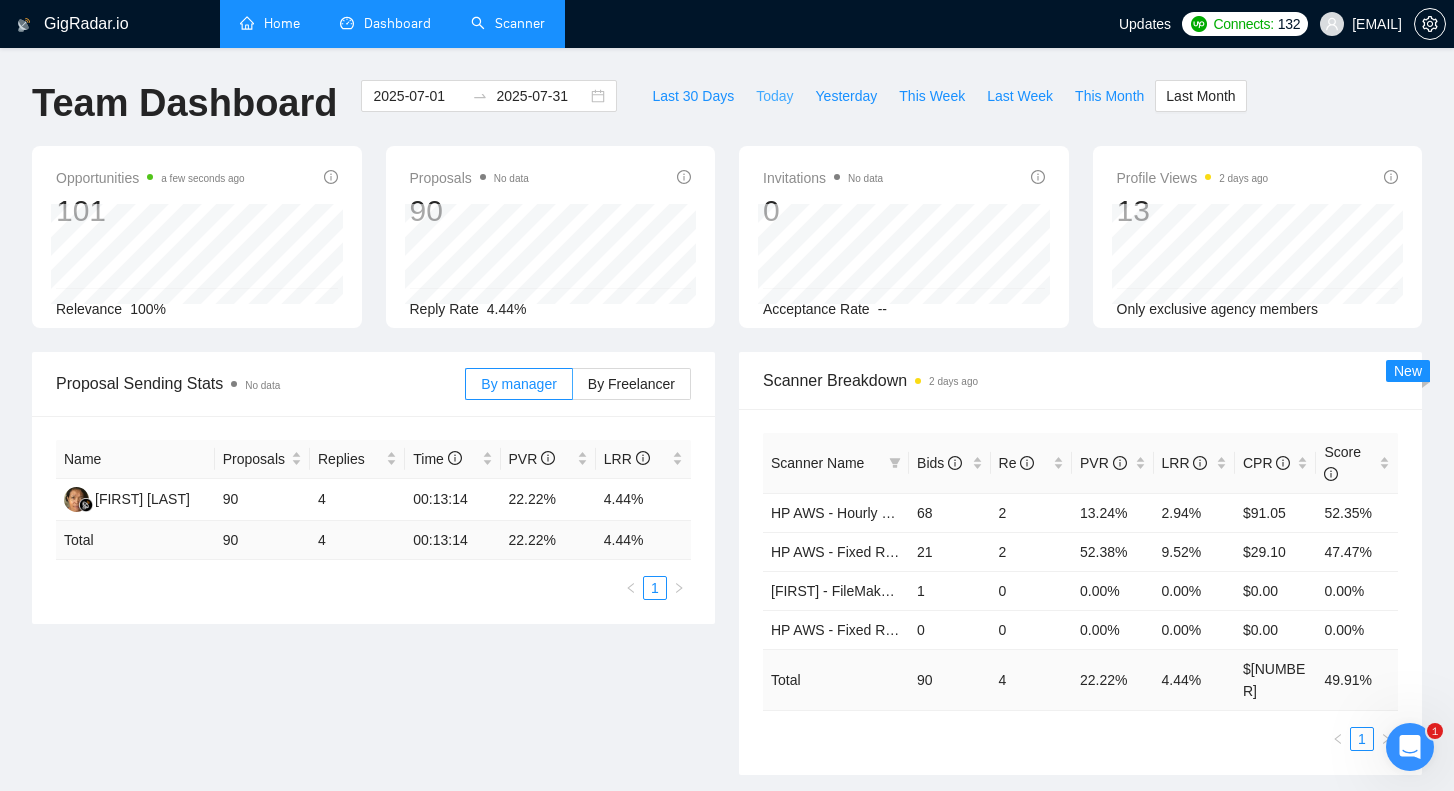 click on "Today" at bounding box center (774, 96) 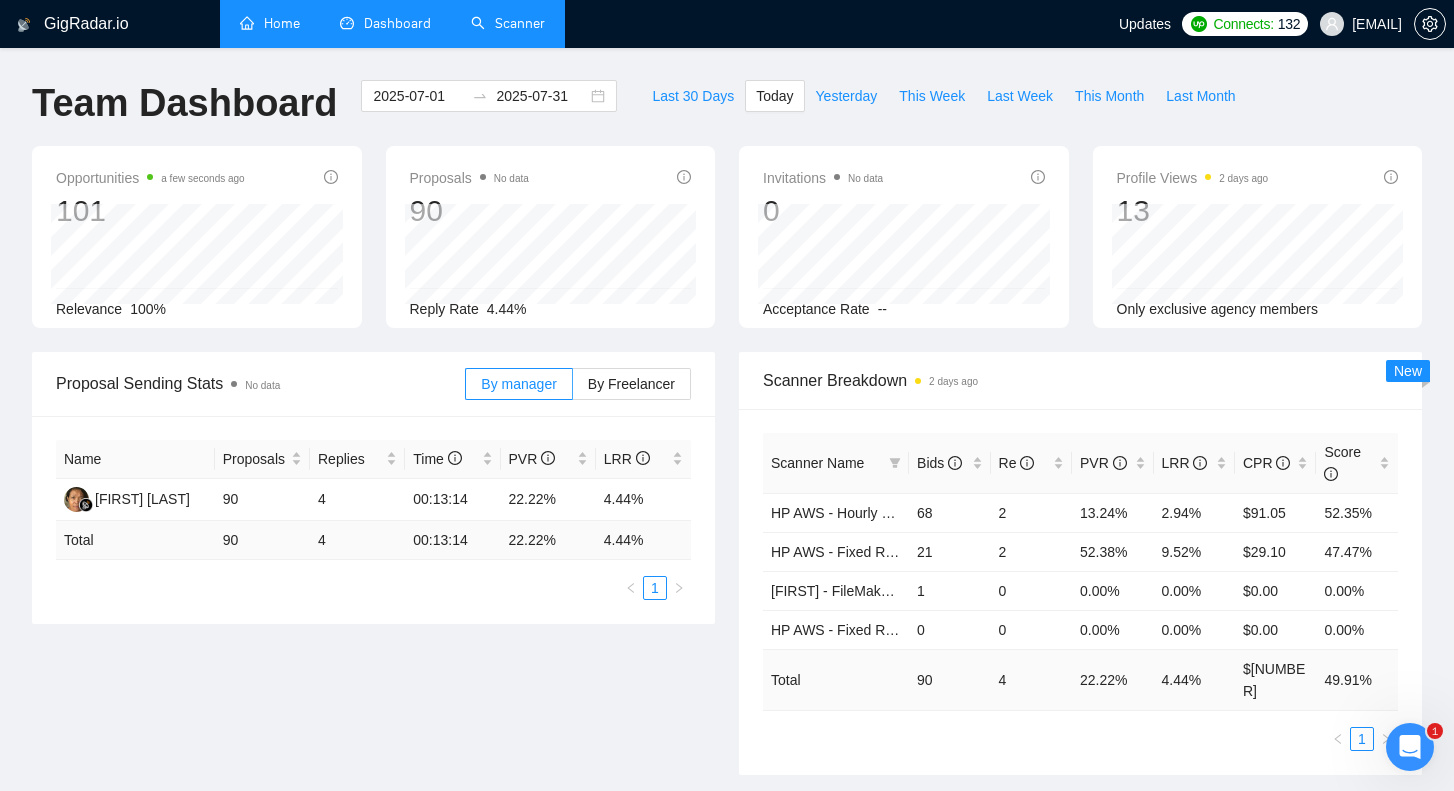 type on "2025-08-07" 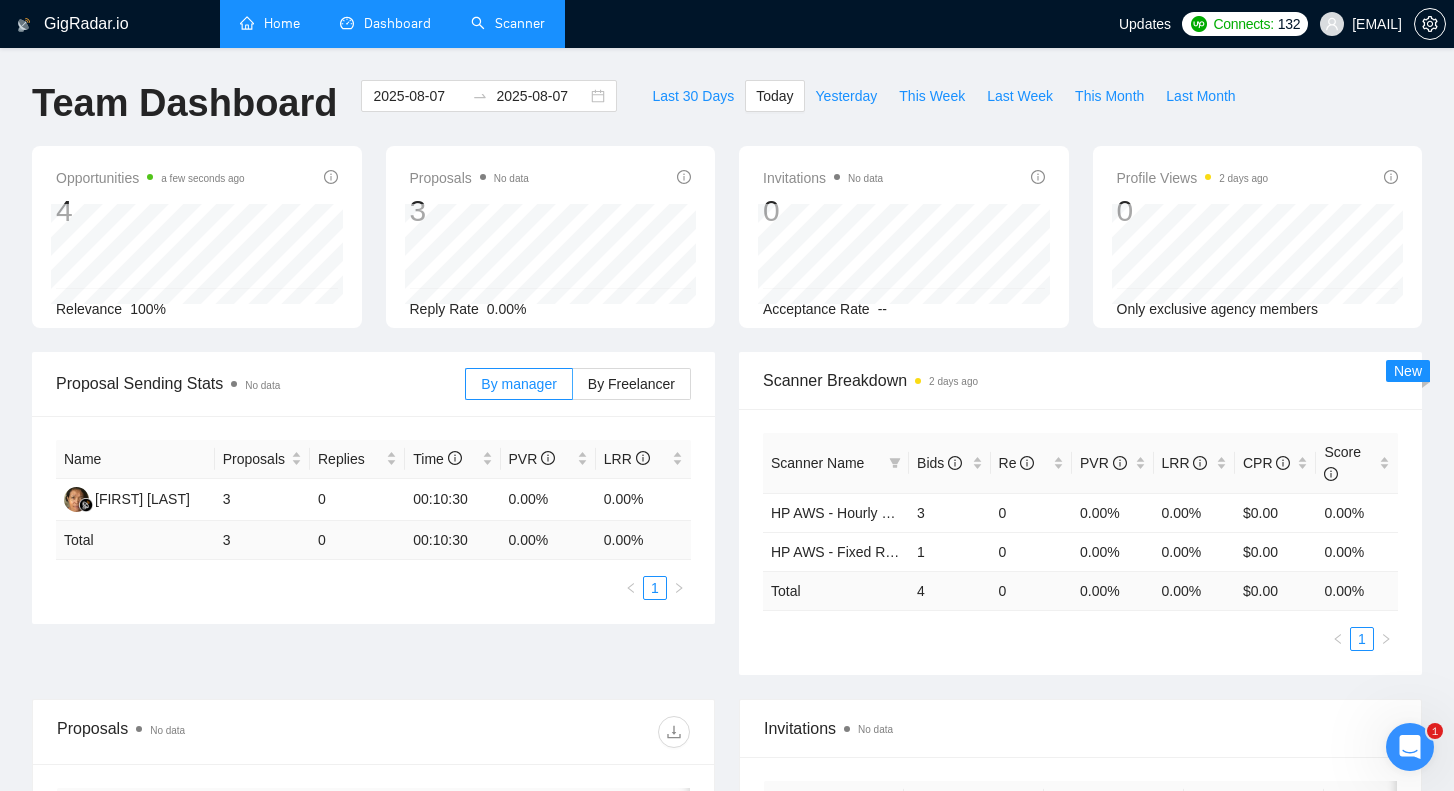 click on "Home" at bounding box center [270, 23] 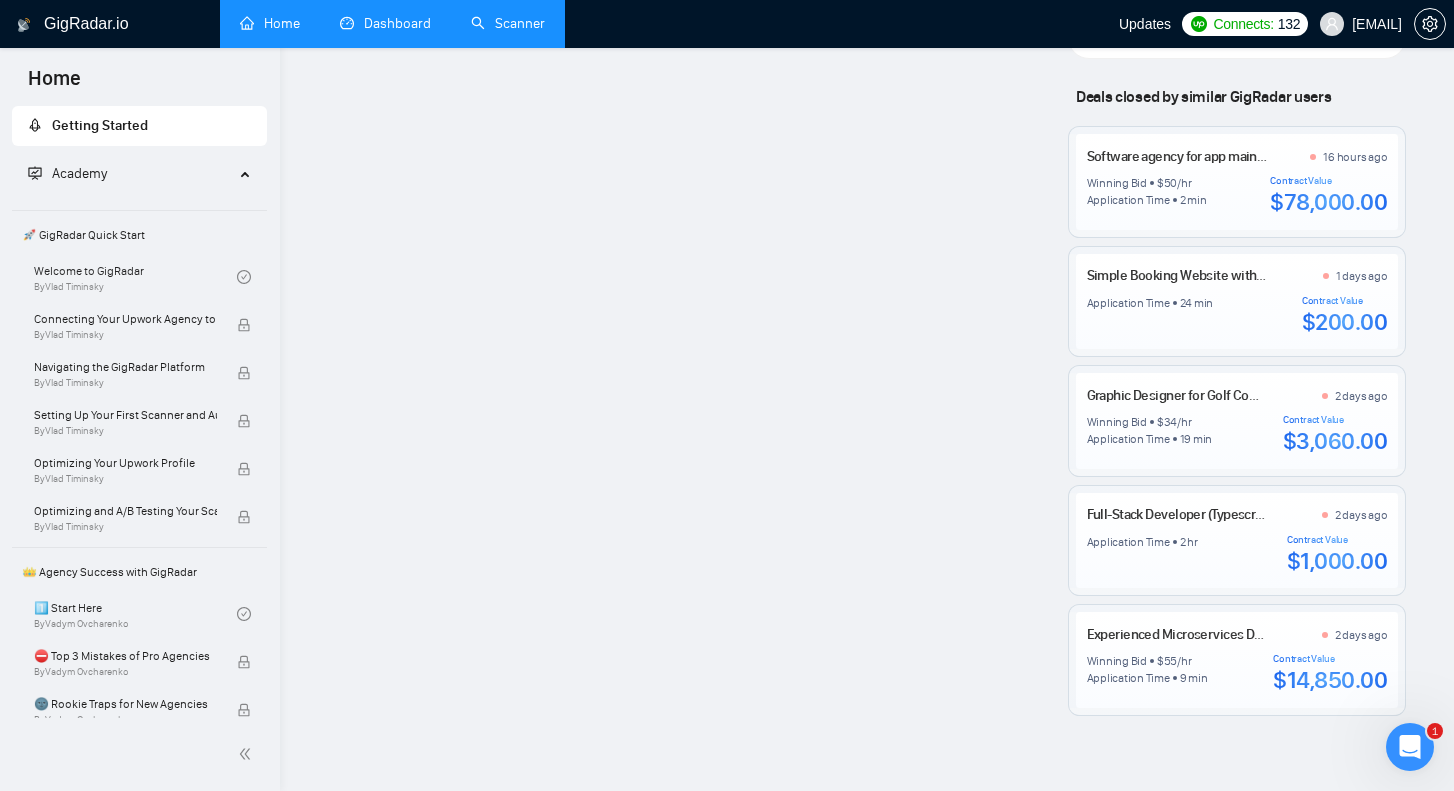scroll, scrollTop: 1734, scrollLeft: 0, axis: vertical 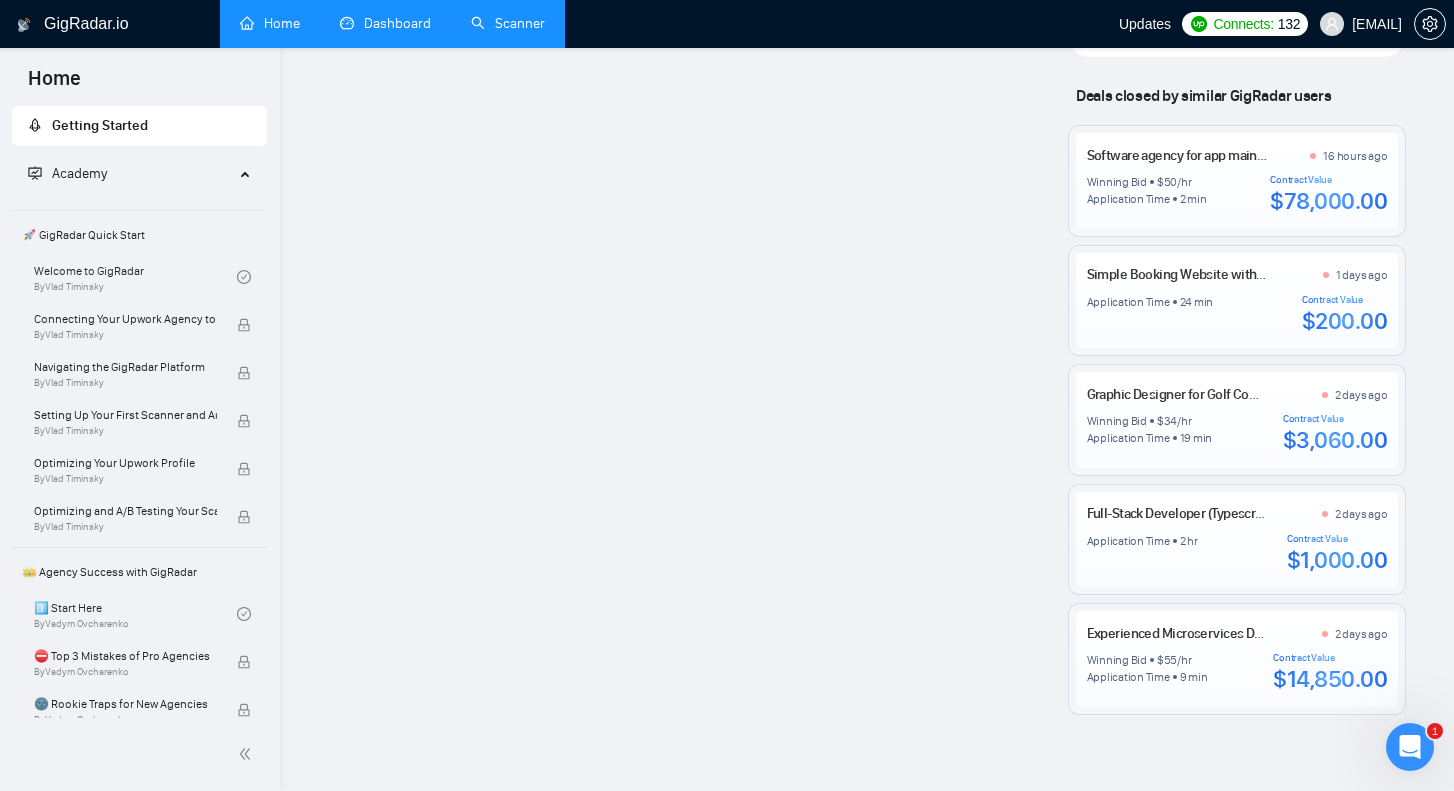 click at bounding box center (1410, 747) 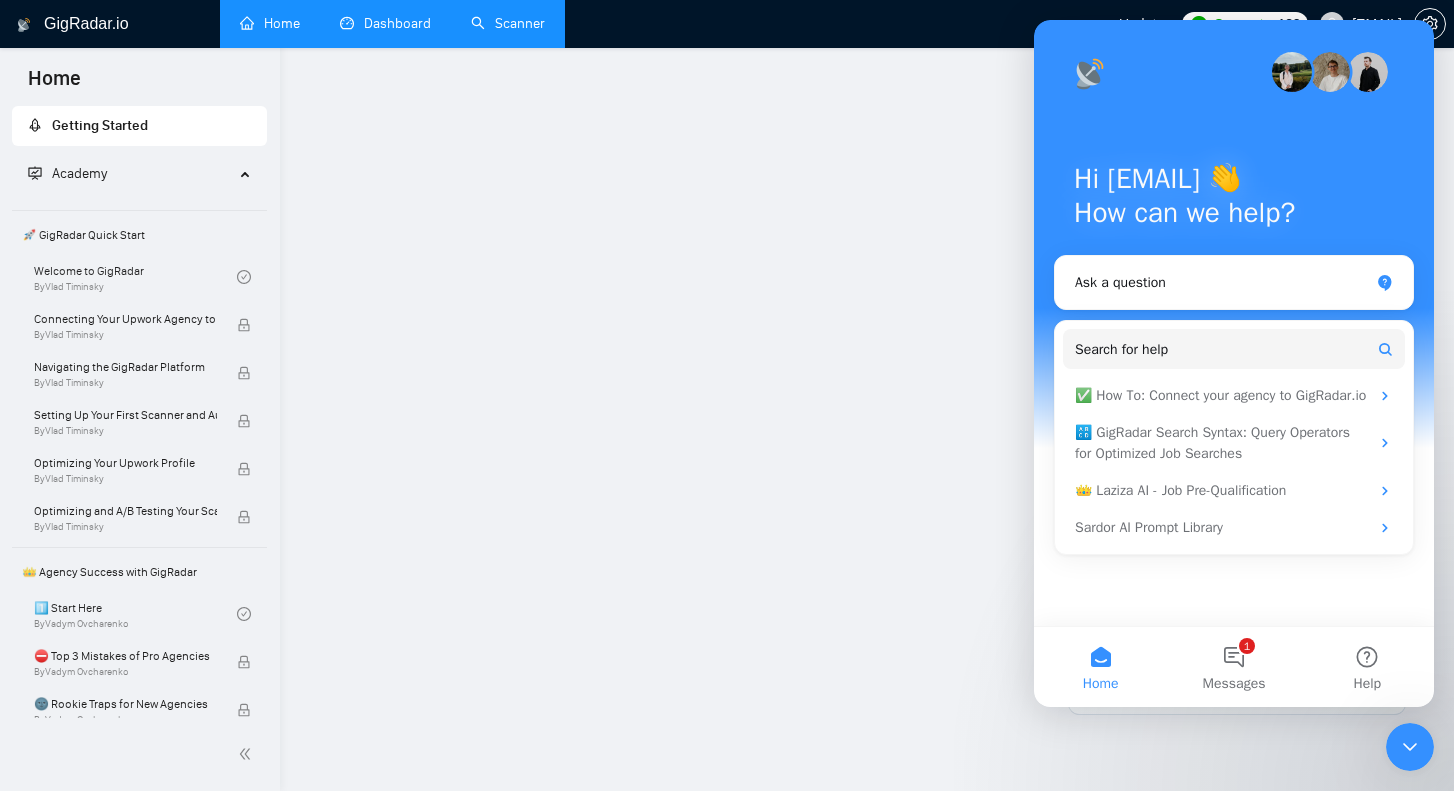 click 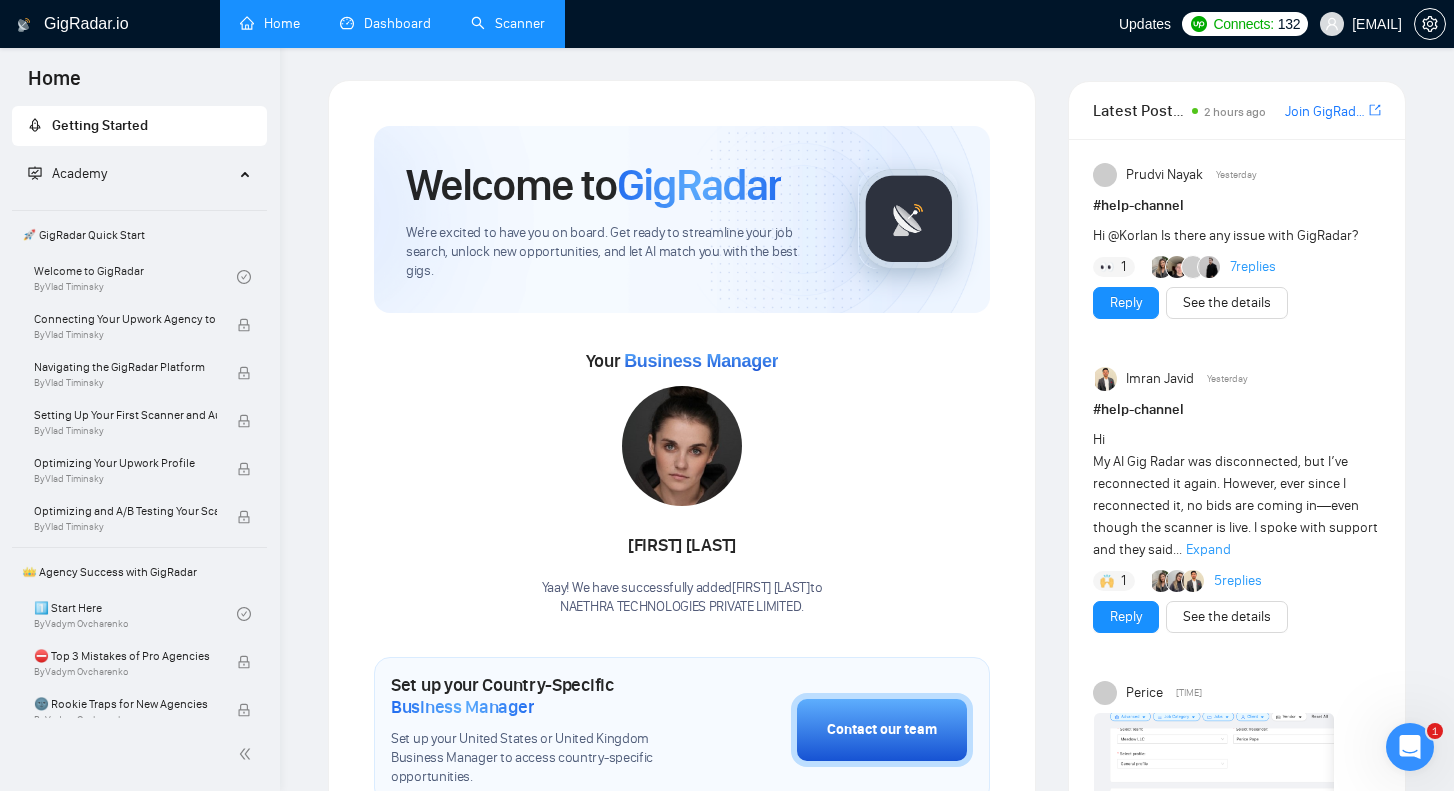 scroll, scrollTop: 0, scrollLeft: 0, axis: both 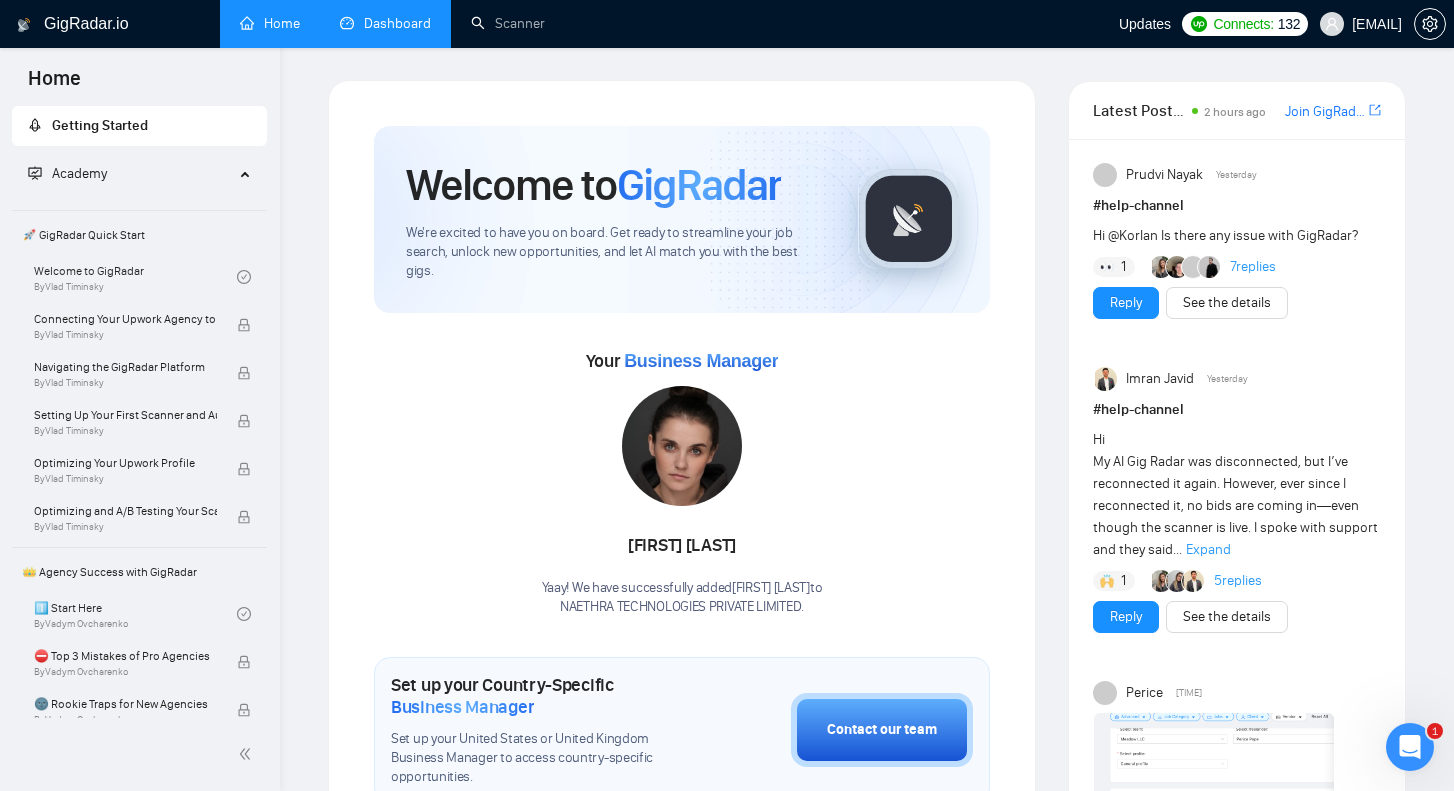 click on "Dashboard" at bounding box center (385, 23) 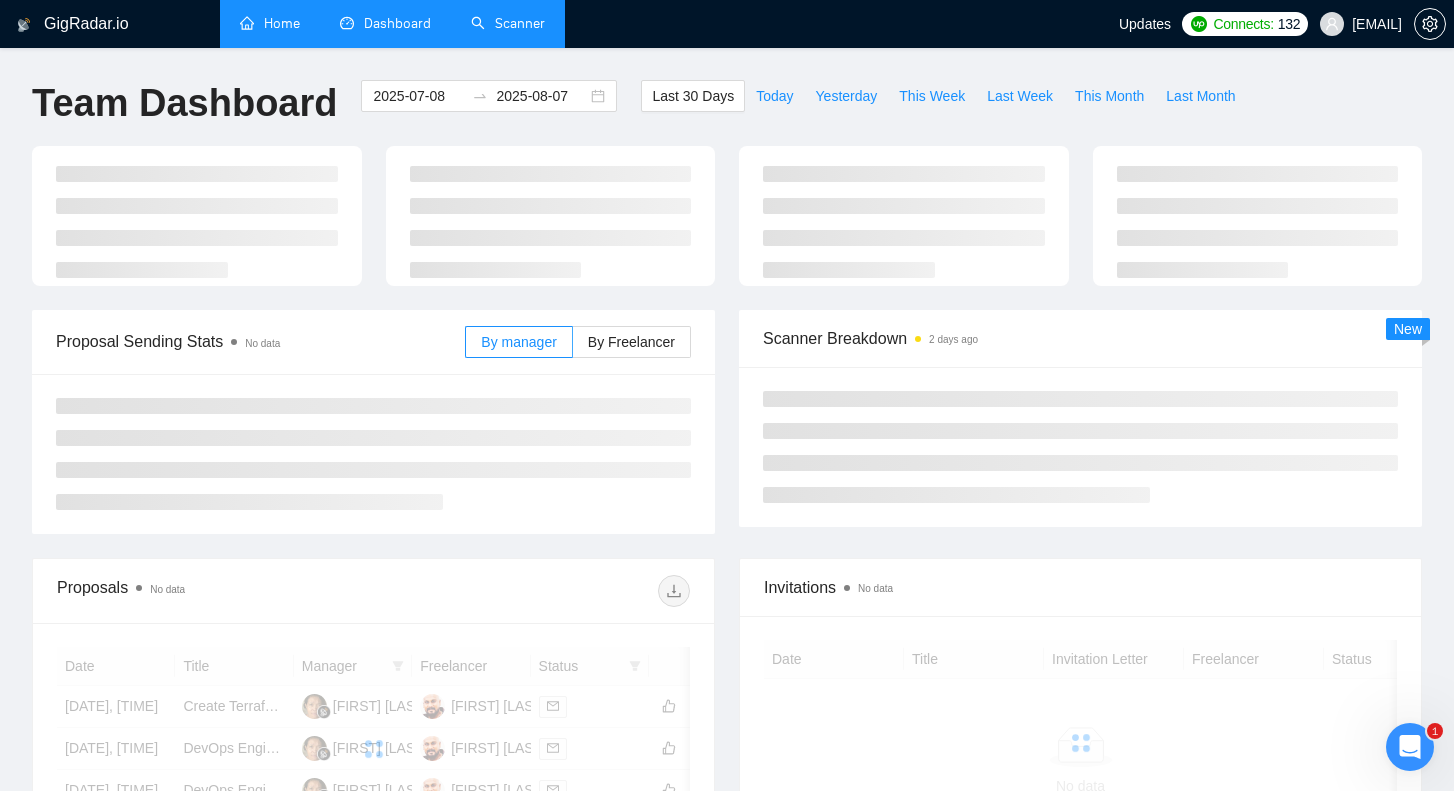 click on "Scanner" at bounding box center (508, 23) 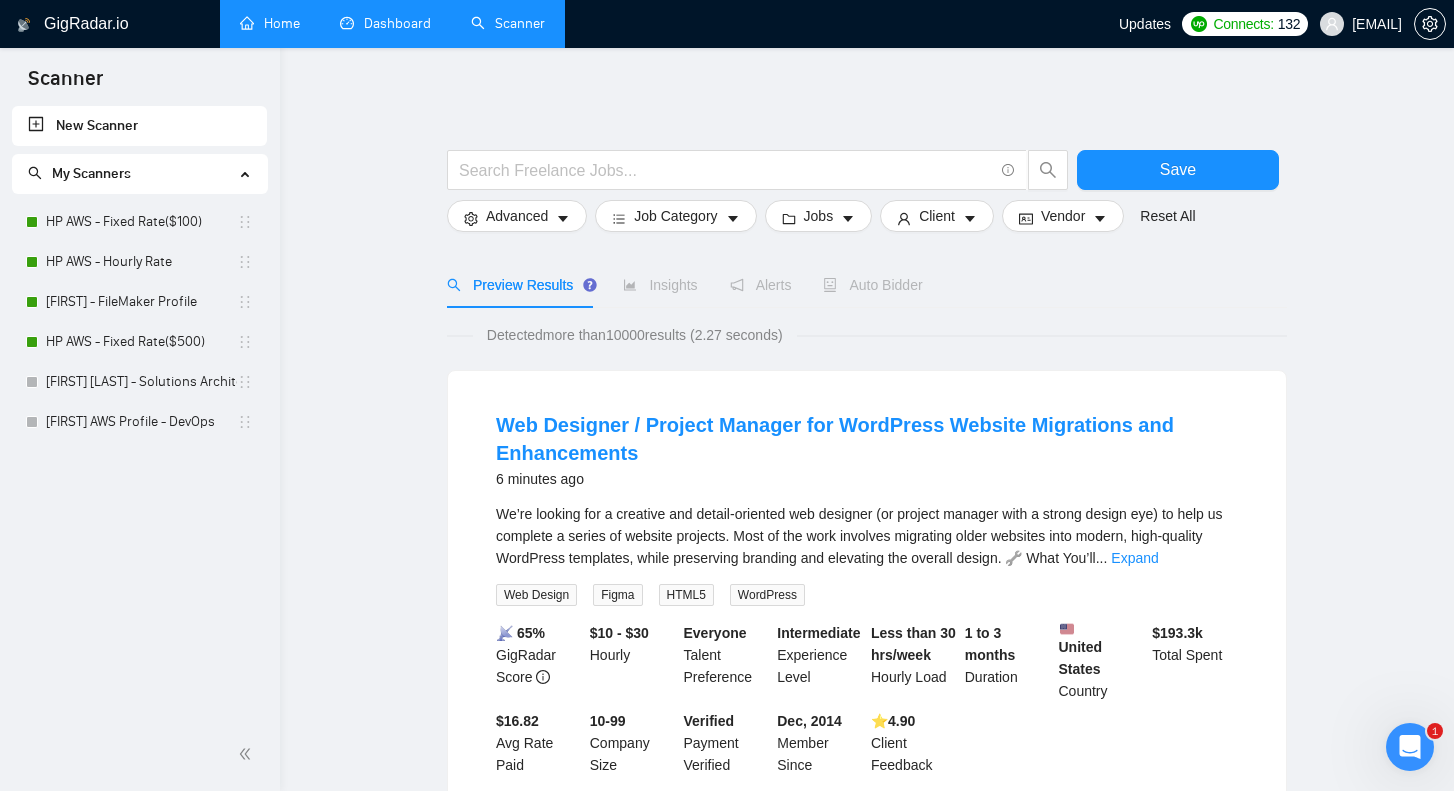 click on "Auto Bidder" at bounding box center [872, 285] 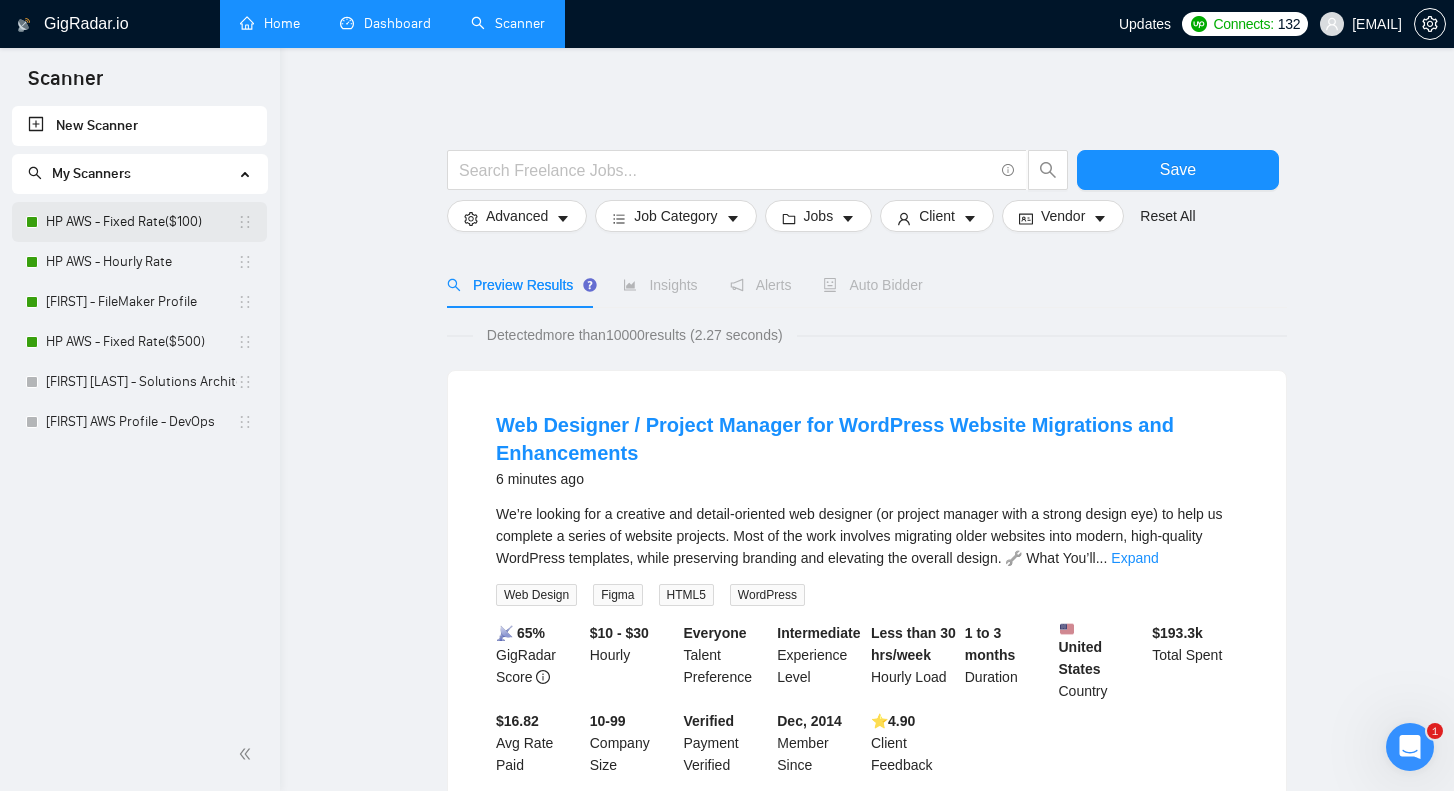 click on "HP AWS - Fixed Rate($100)" at bounding box center [141, 222] 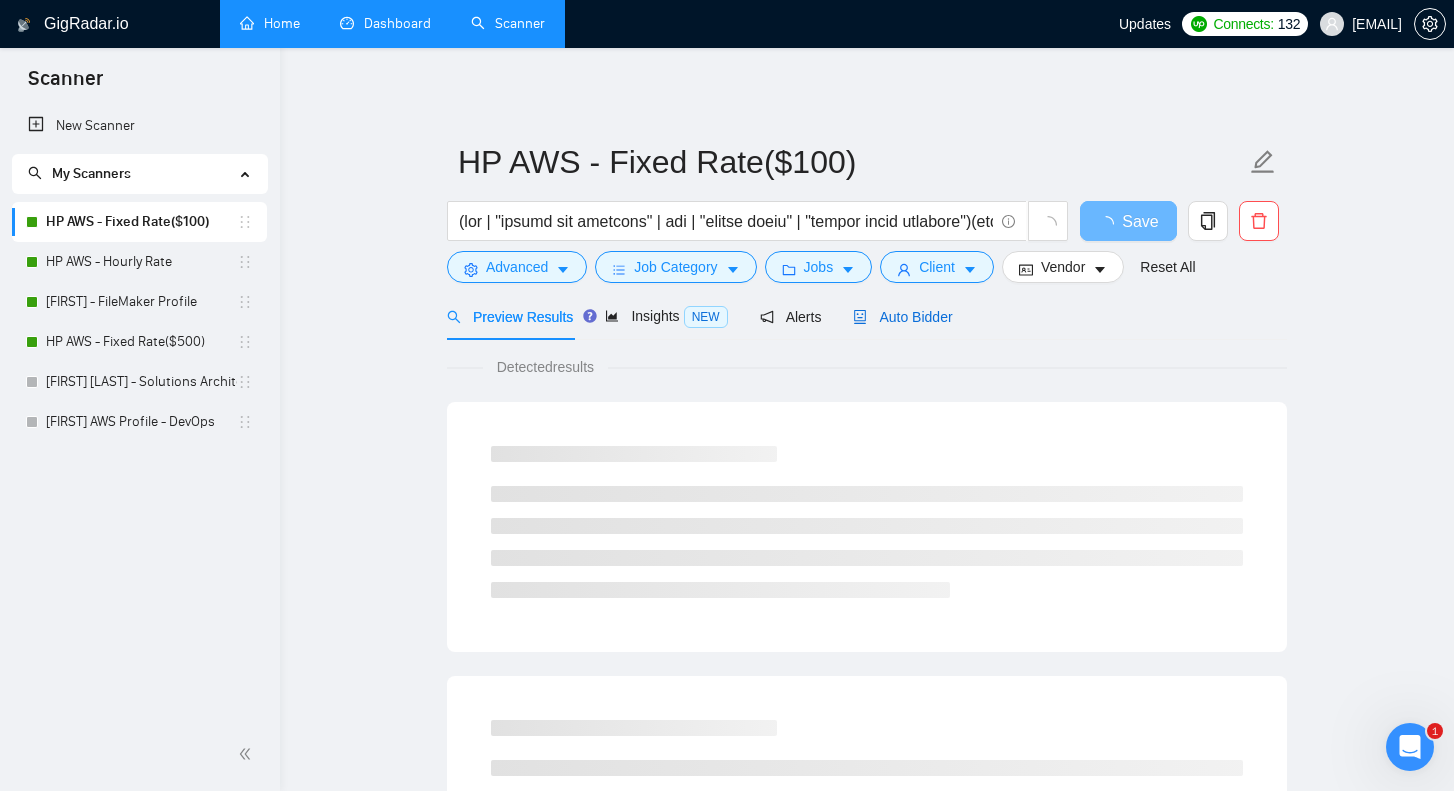 click on "Auto Bidder" at bounding box center [902, 317] 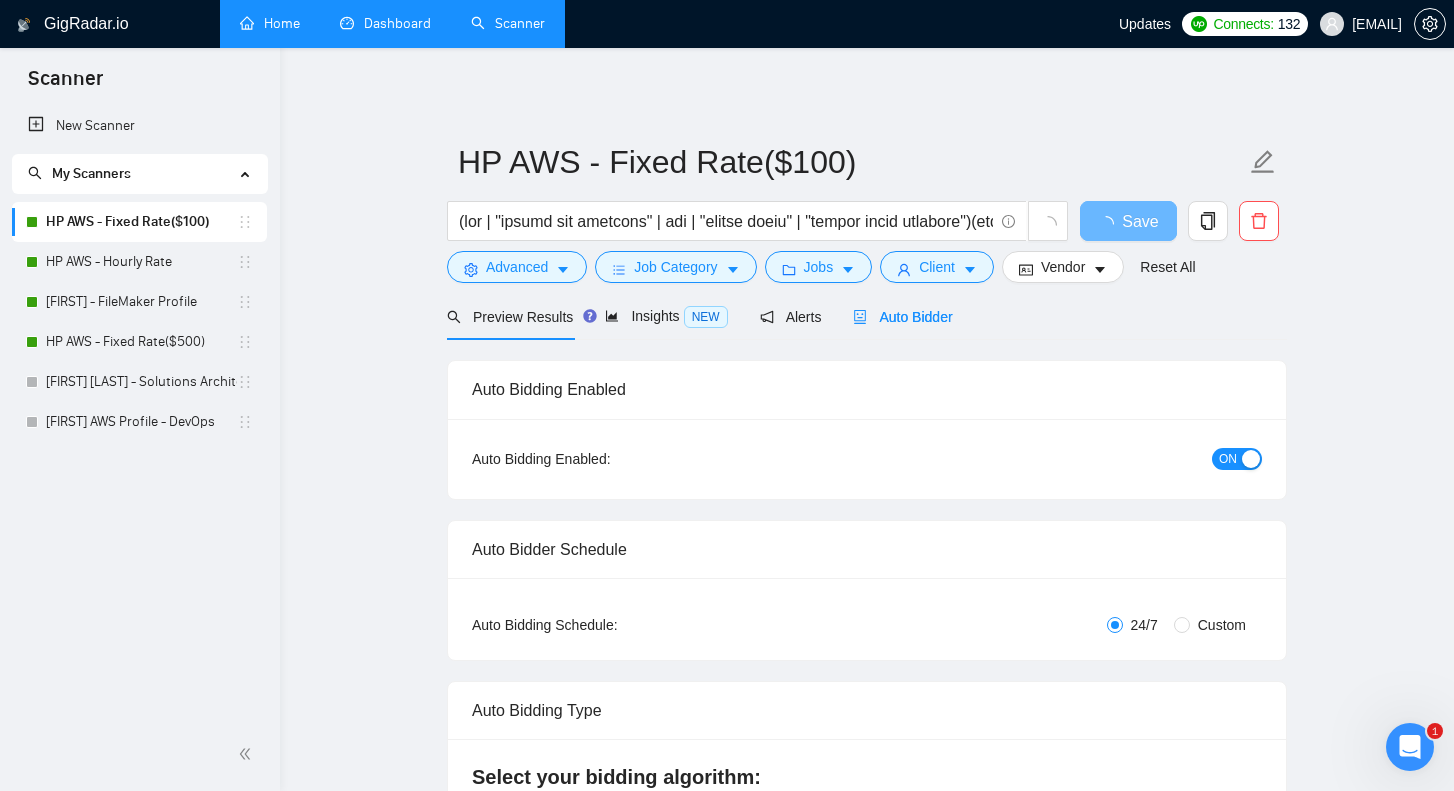 type 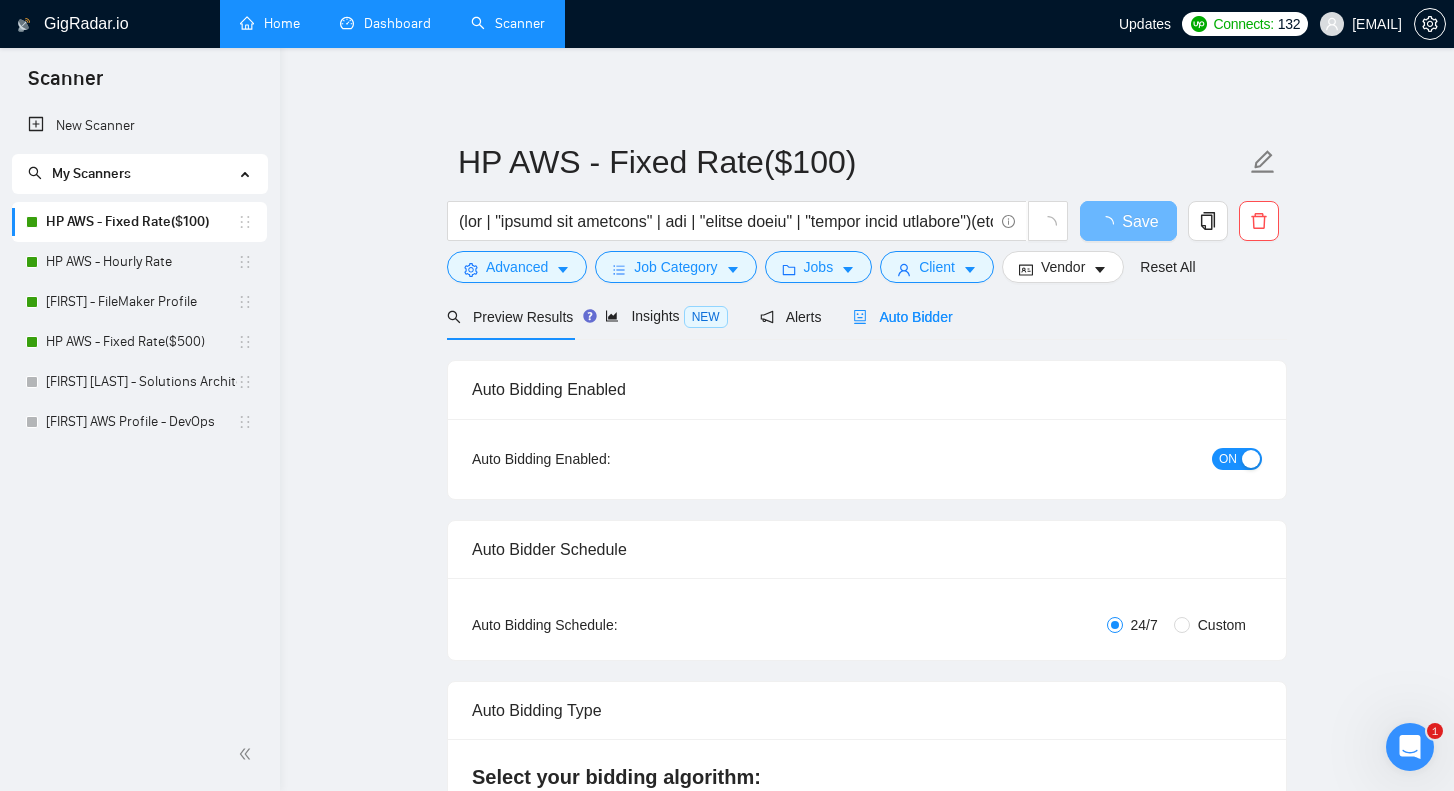 radio on "false" 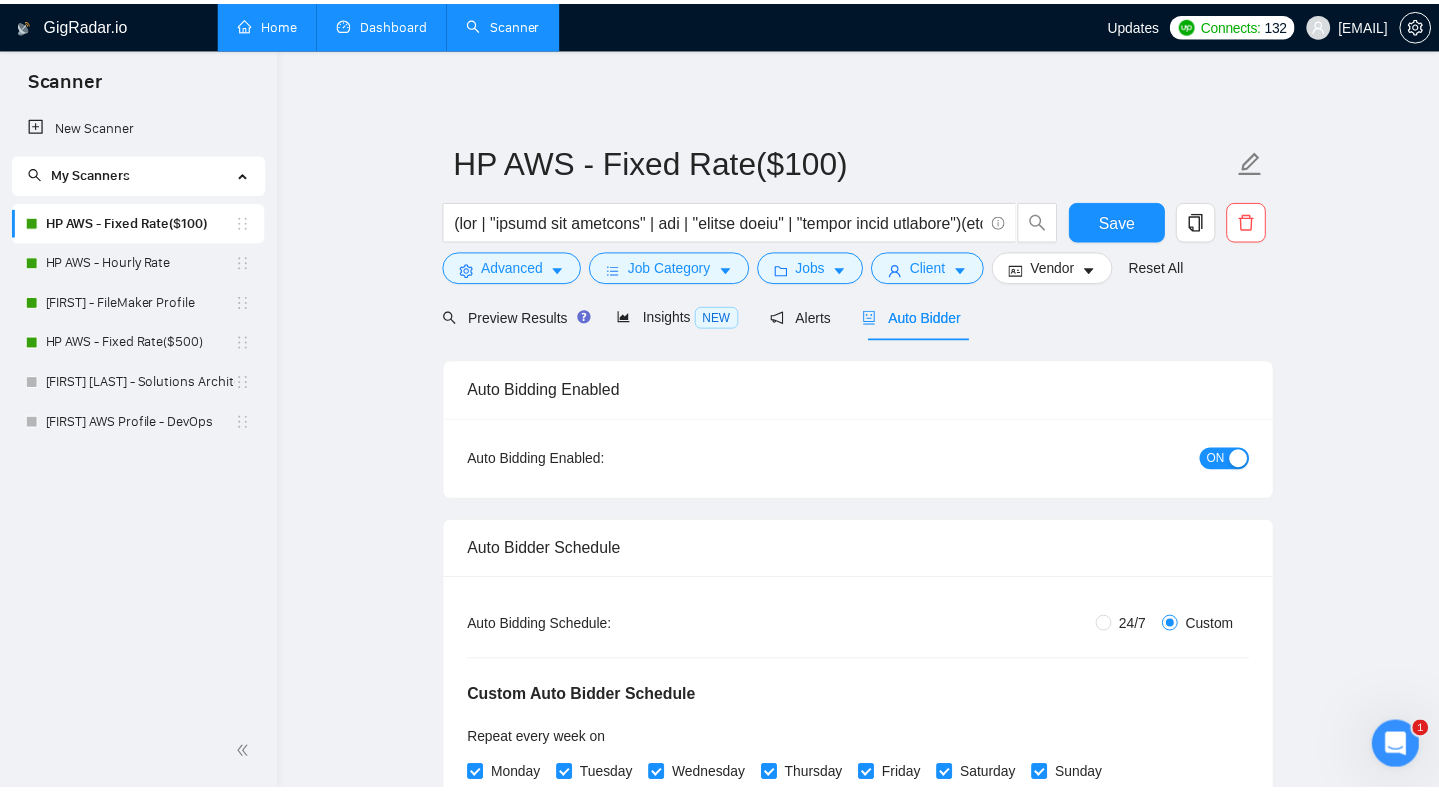 scroll, scrollTop: 0, scrollLeft: 0, axis: both 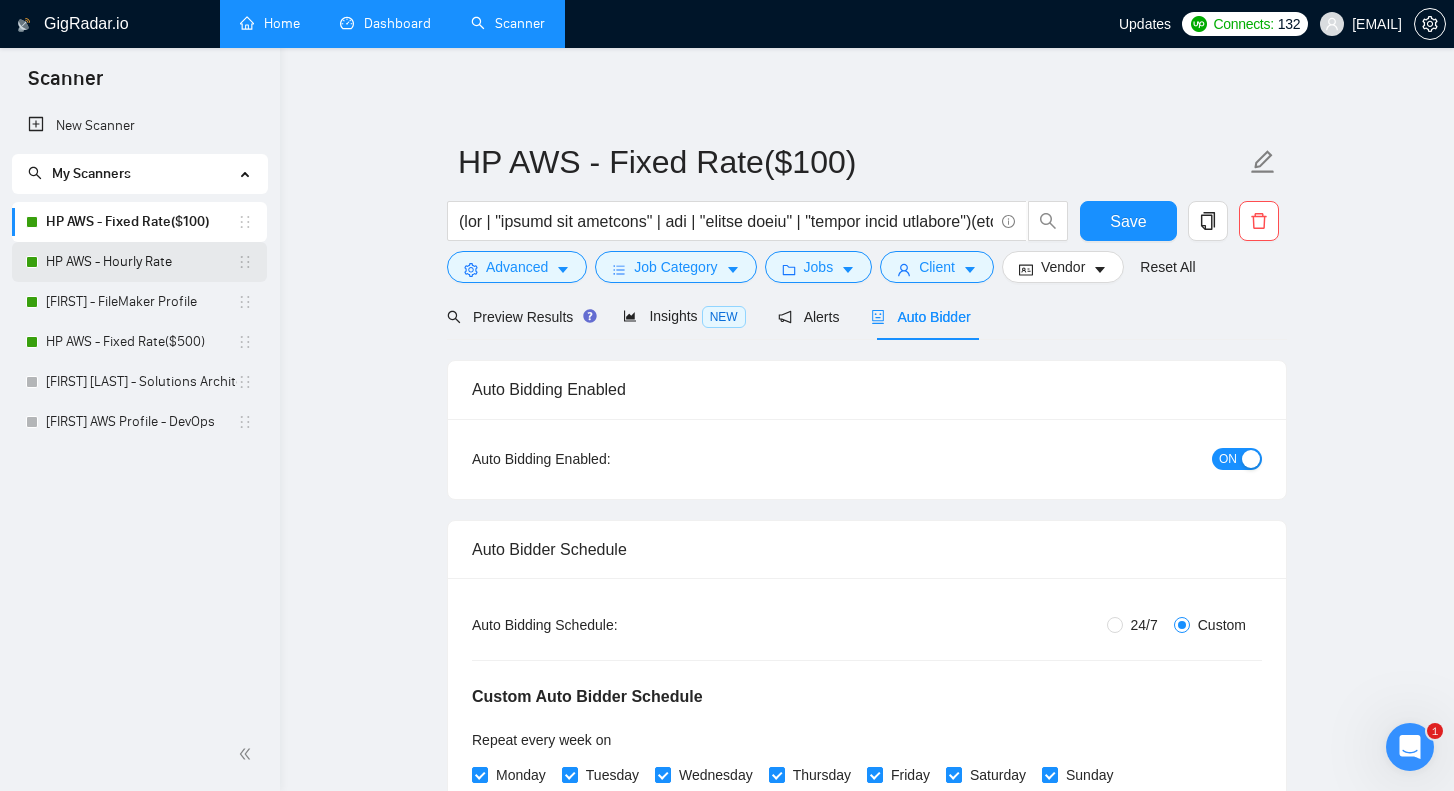 click on "HP AWS - Hourly Rate" at bounding box center [141, 262] 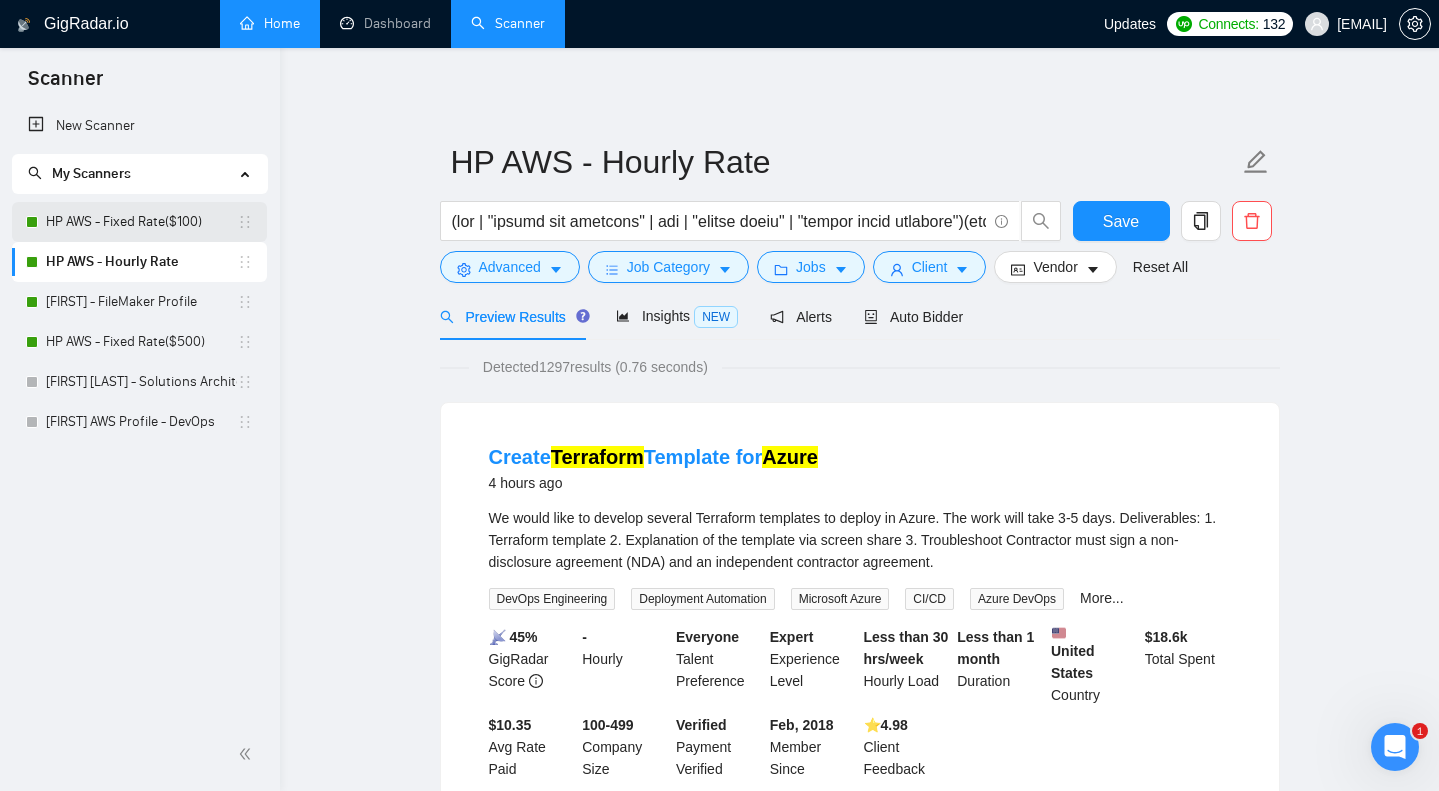 click on "HP AWS - Fixed Rate($100)" at bounding box center (141, 222) 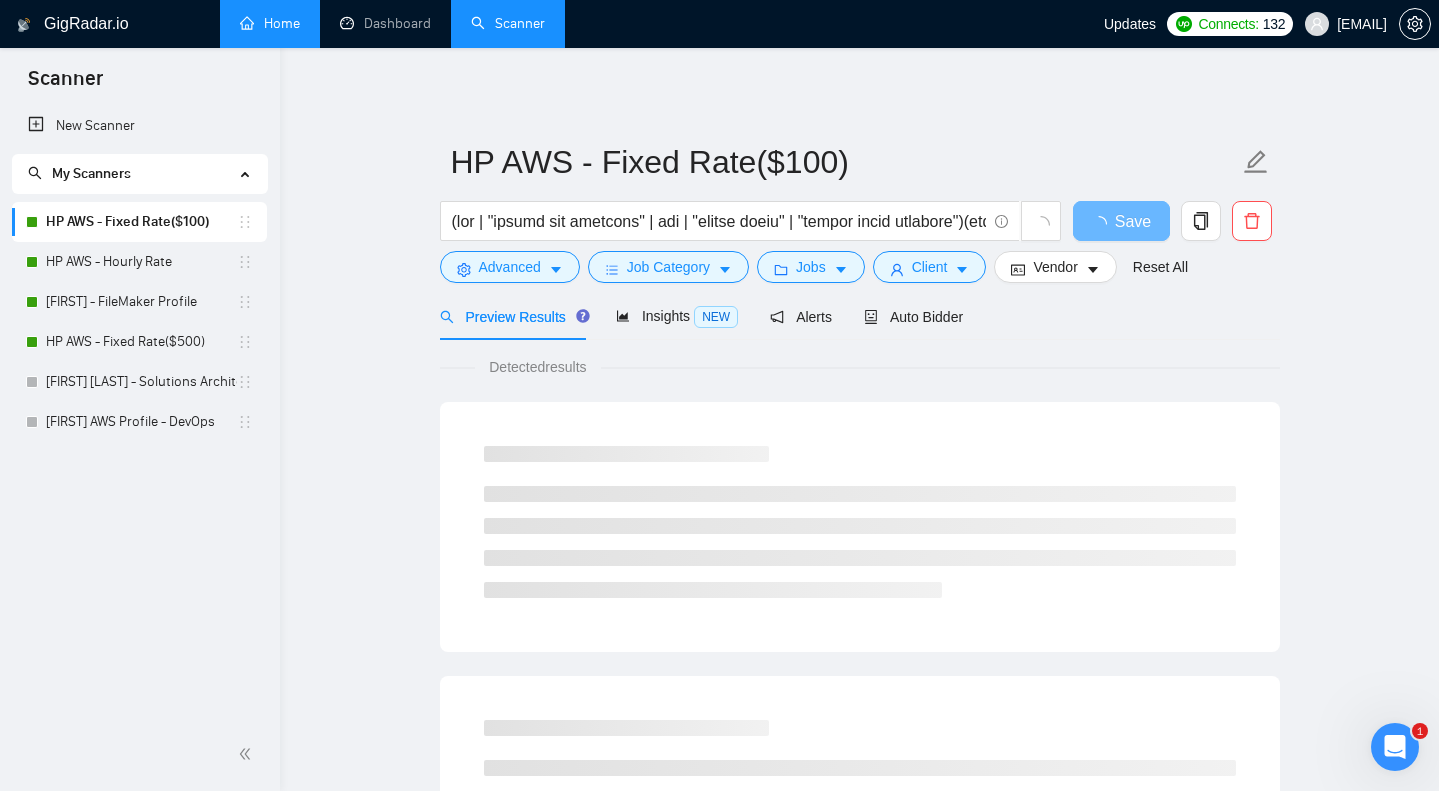 click on "Home" at bounding box center (270, 23) 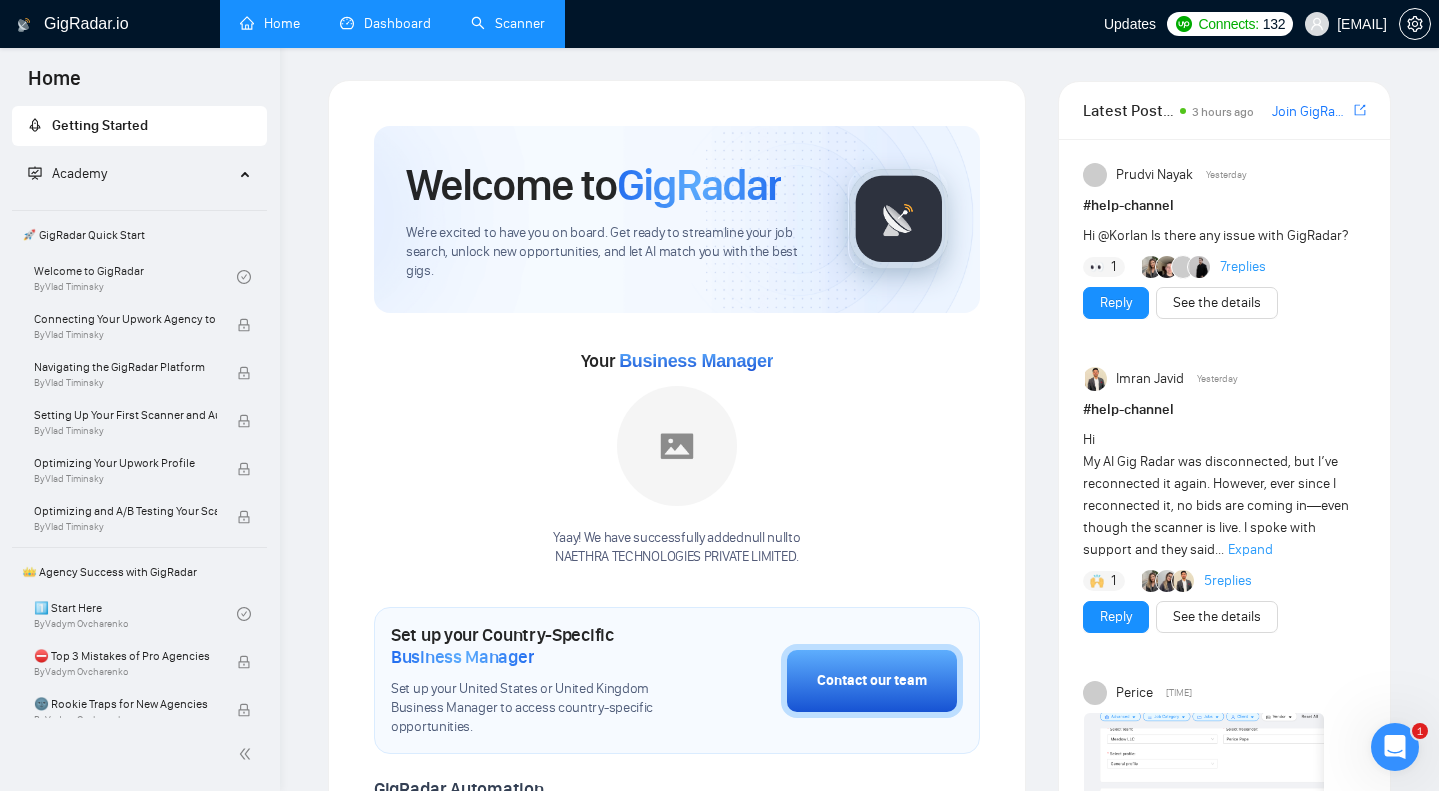 click on "Dashboard" at bounding box center [385, 23] 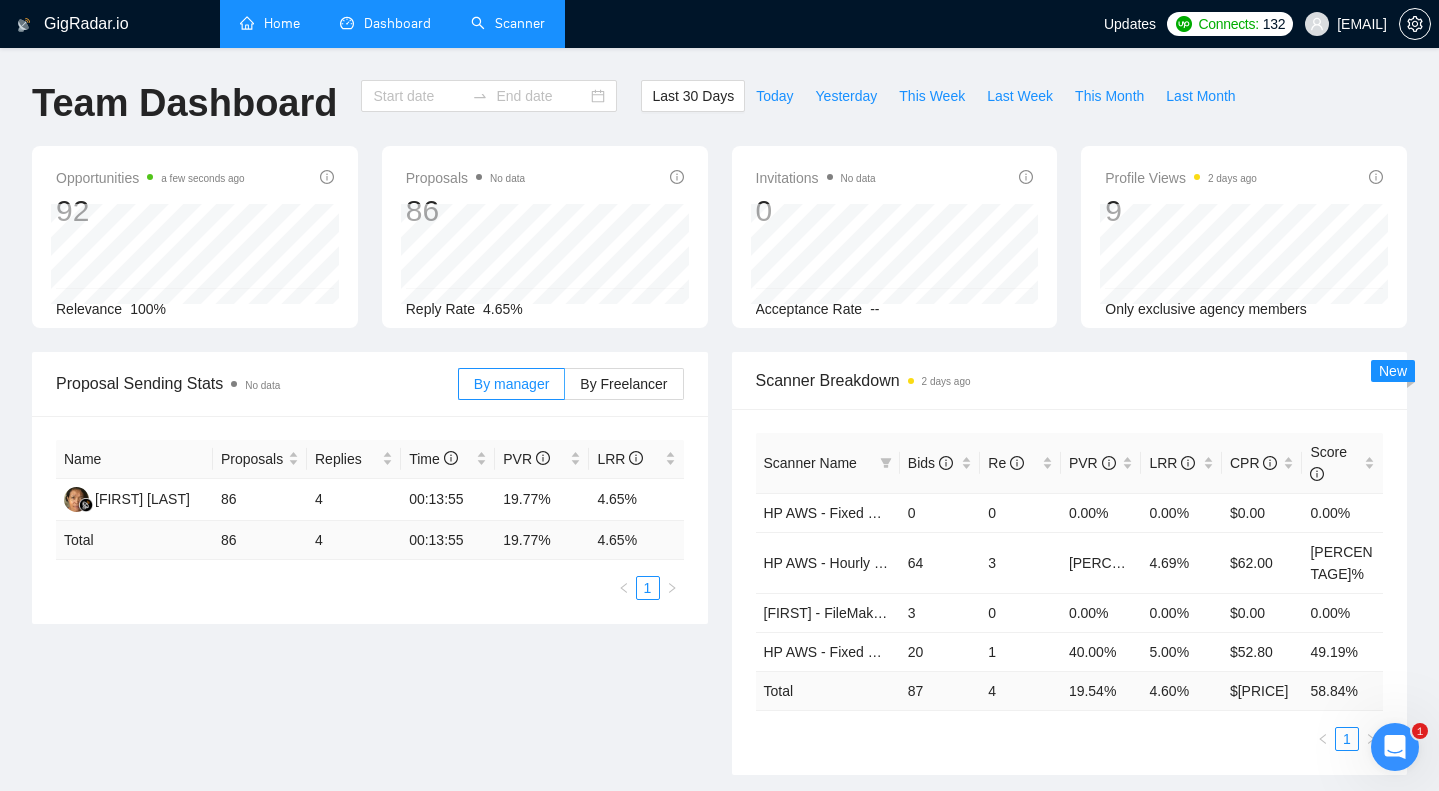 type on "2025-07-08" 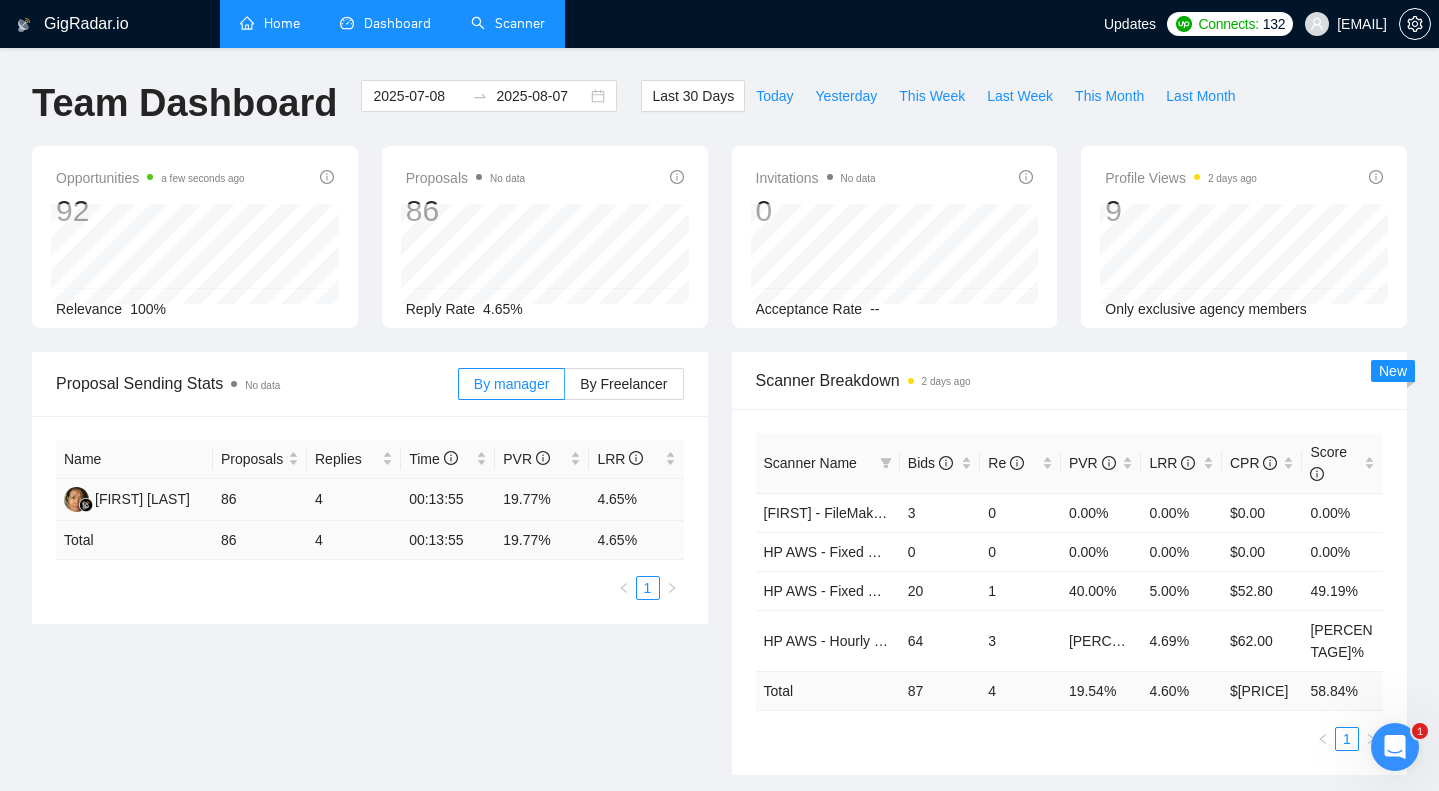 scroll, scrollTop: 0, scrollLeft: 0, axis: both 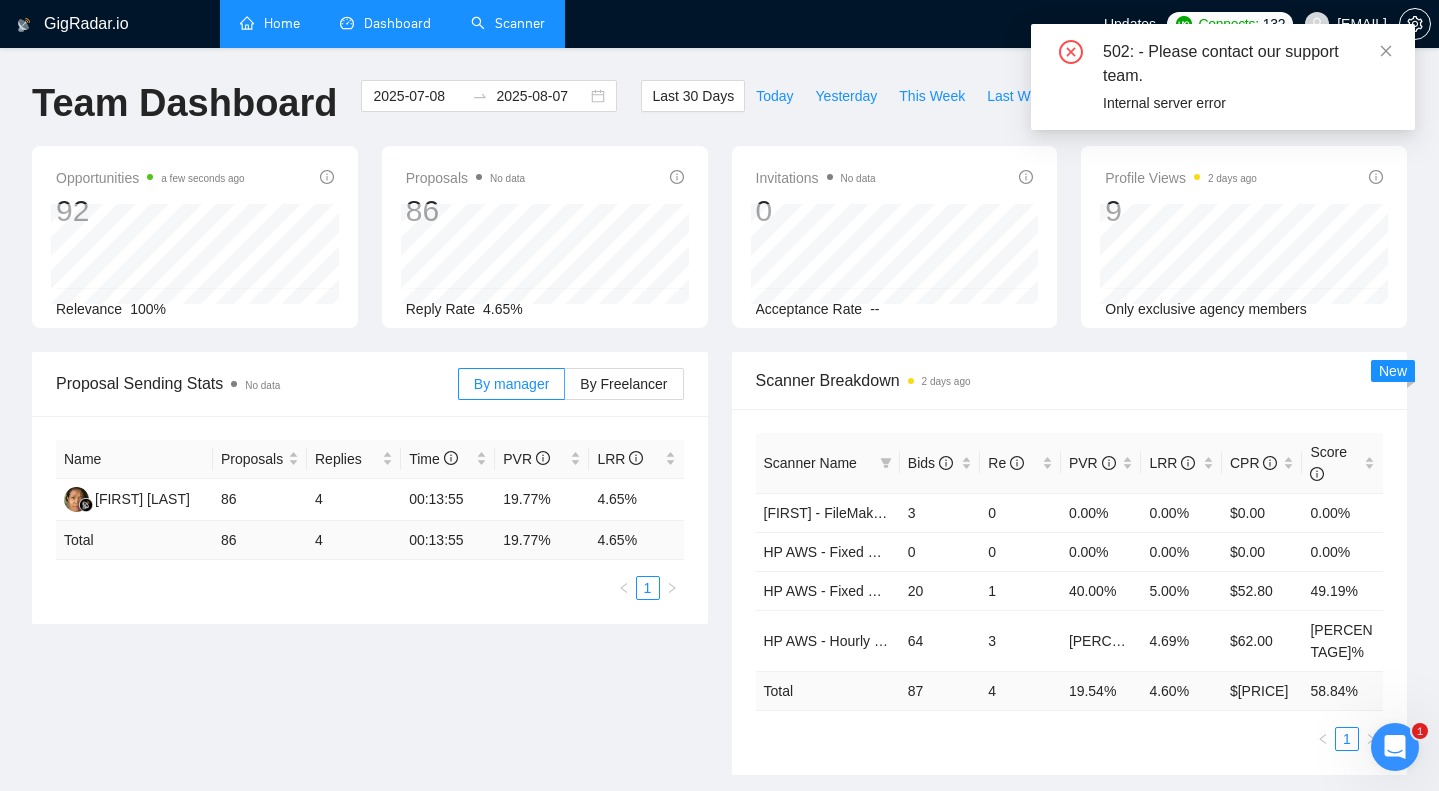 click on "Home" at bounding box center [270, 23] 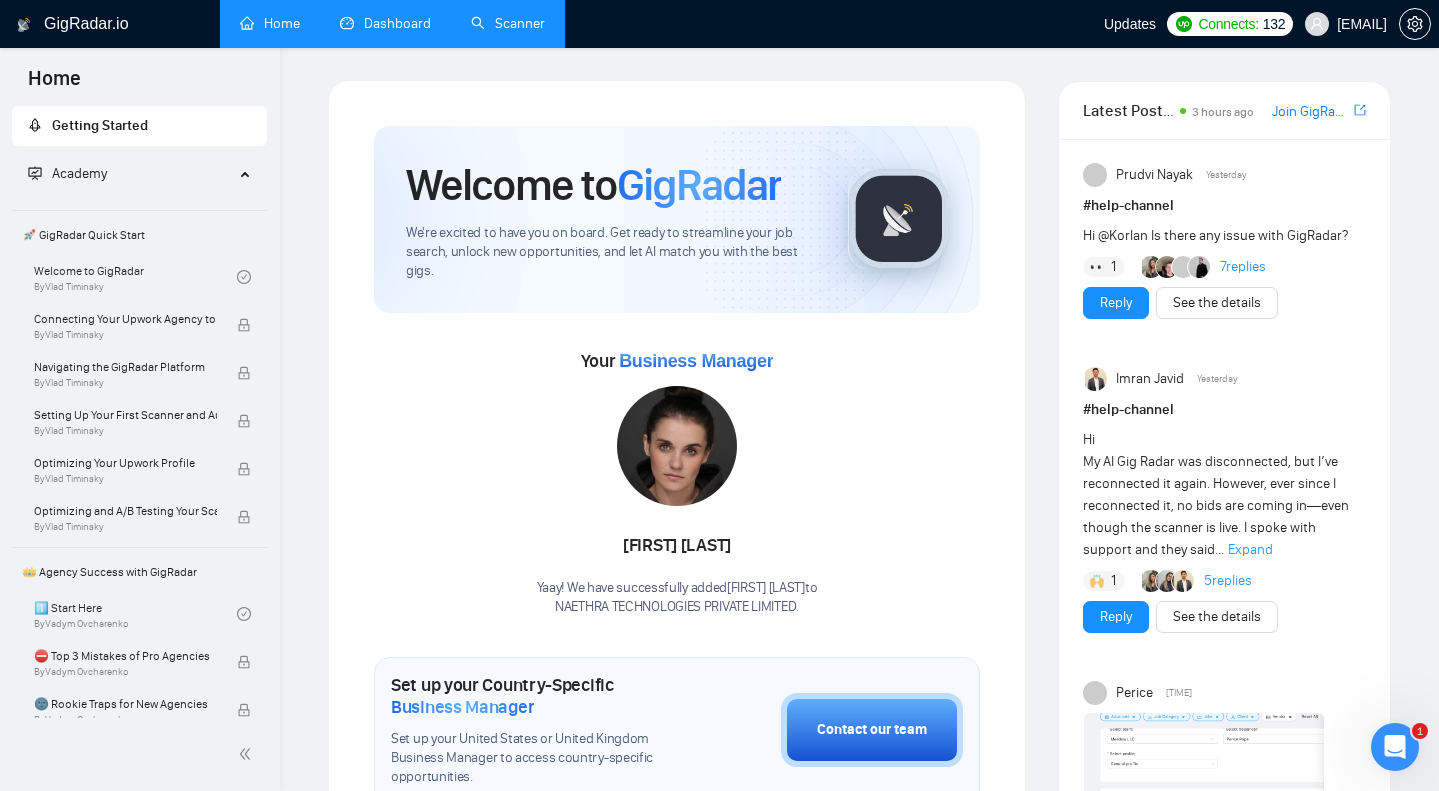 scroll, scrollTop: 0, scrollLeft: 0, axis: both 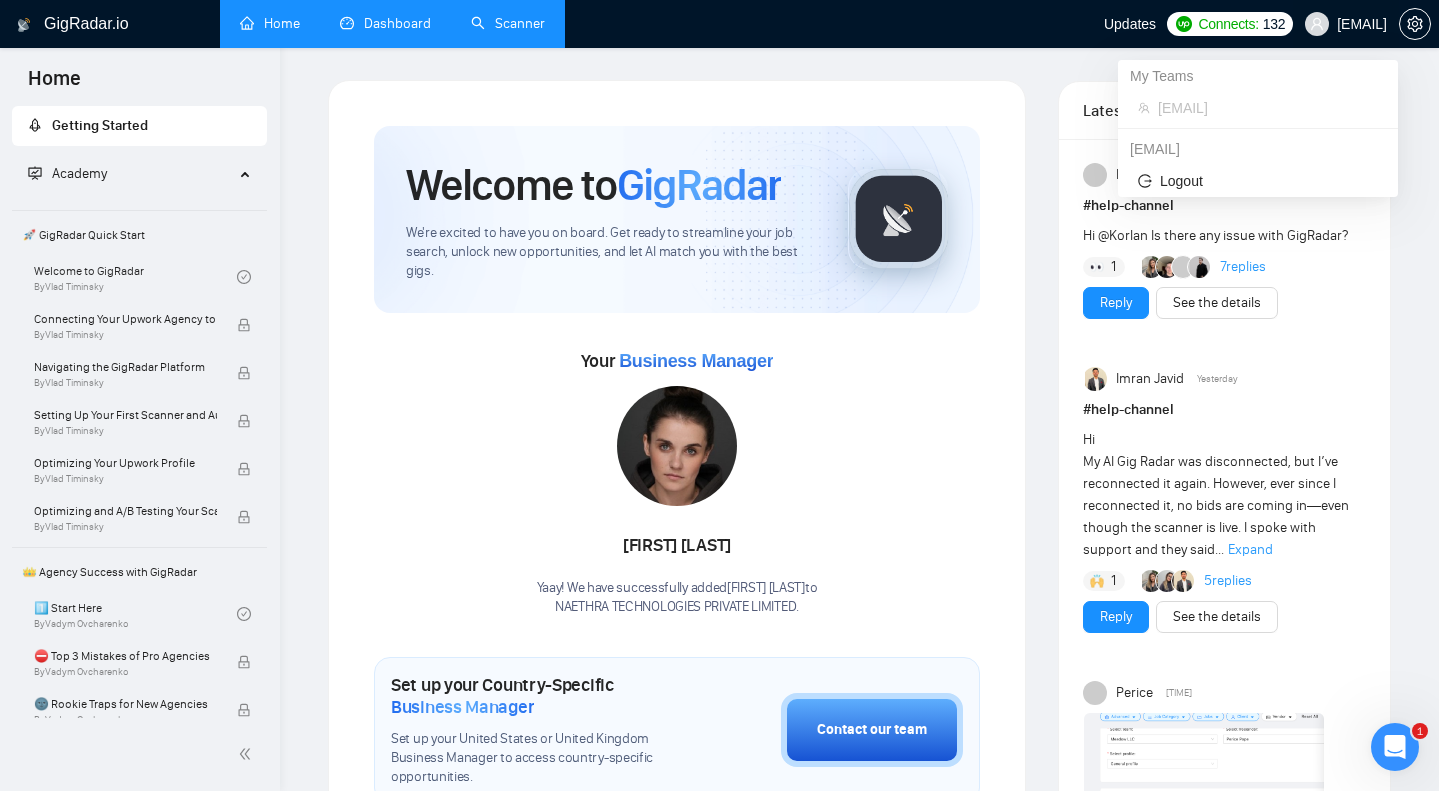 click on "[EMAIL]" at bounding box center [1362, 24] 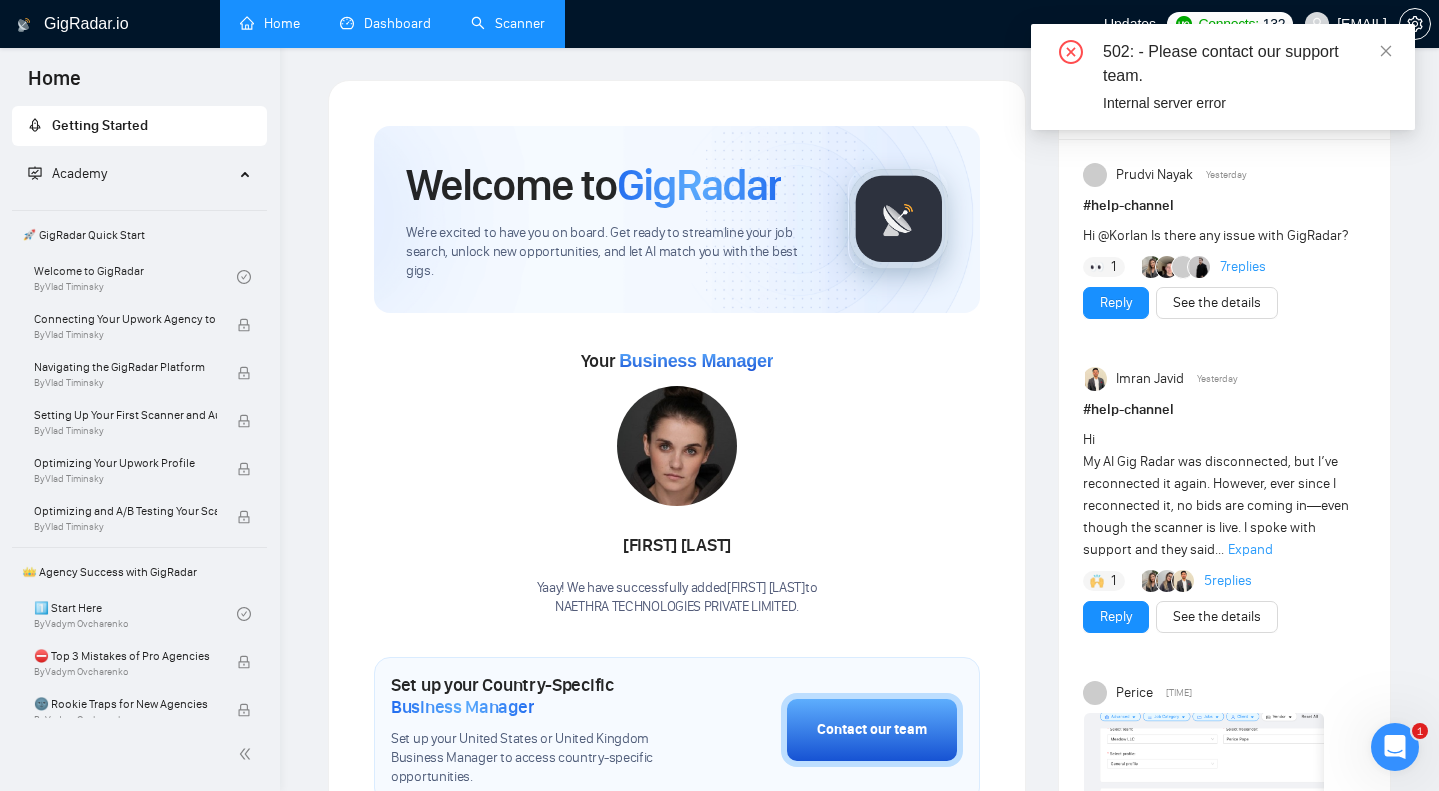 click on "Dashboard" at bounding box center (385, 23) 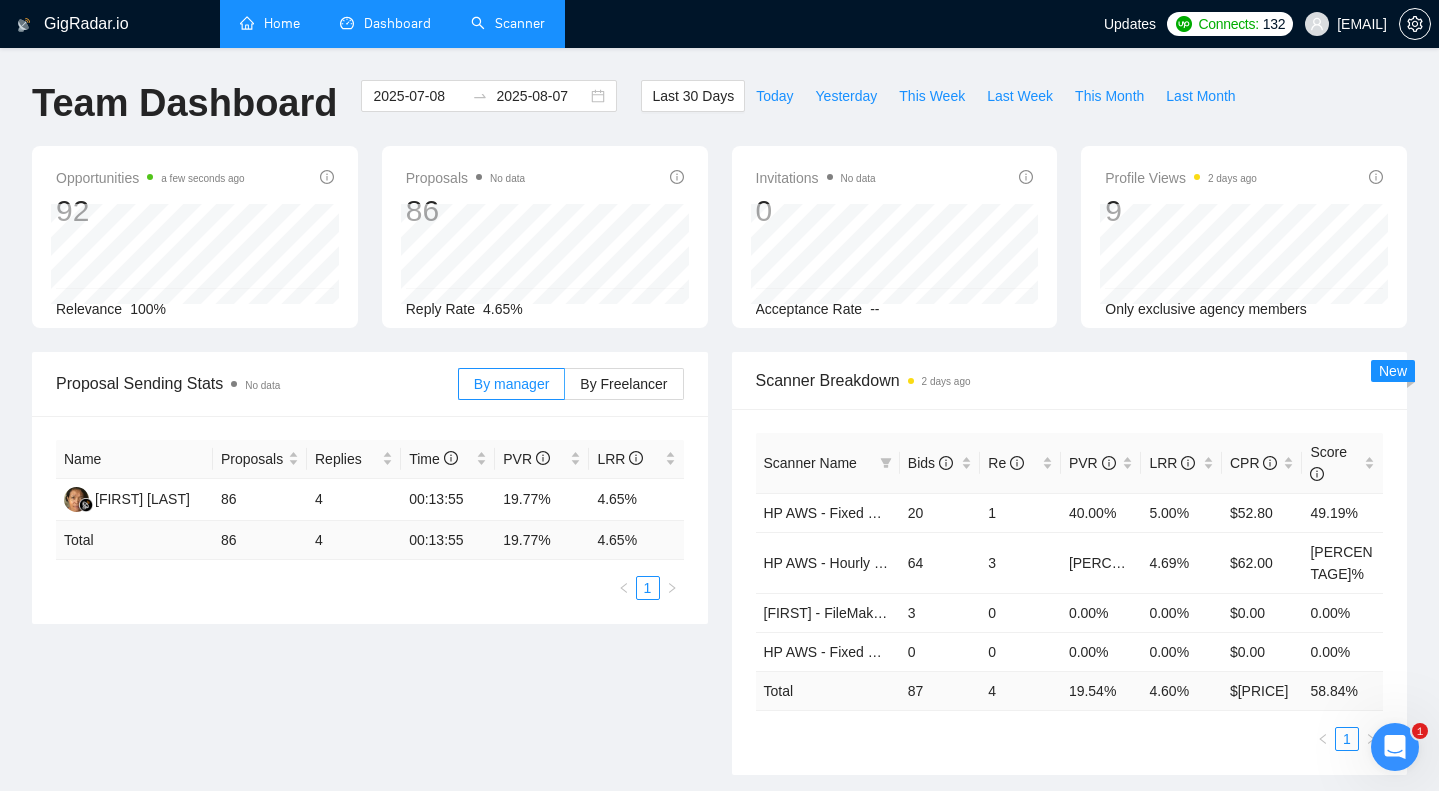 scroll, scrollTop: 0, scrollLeft: 0, axis: both 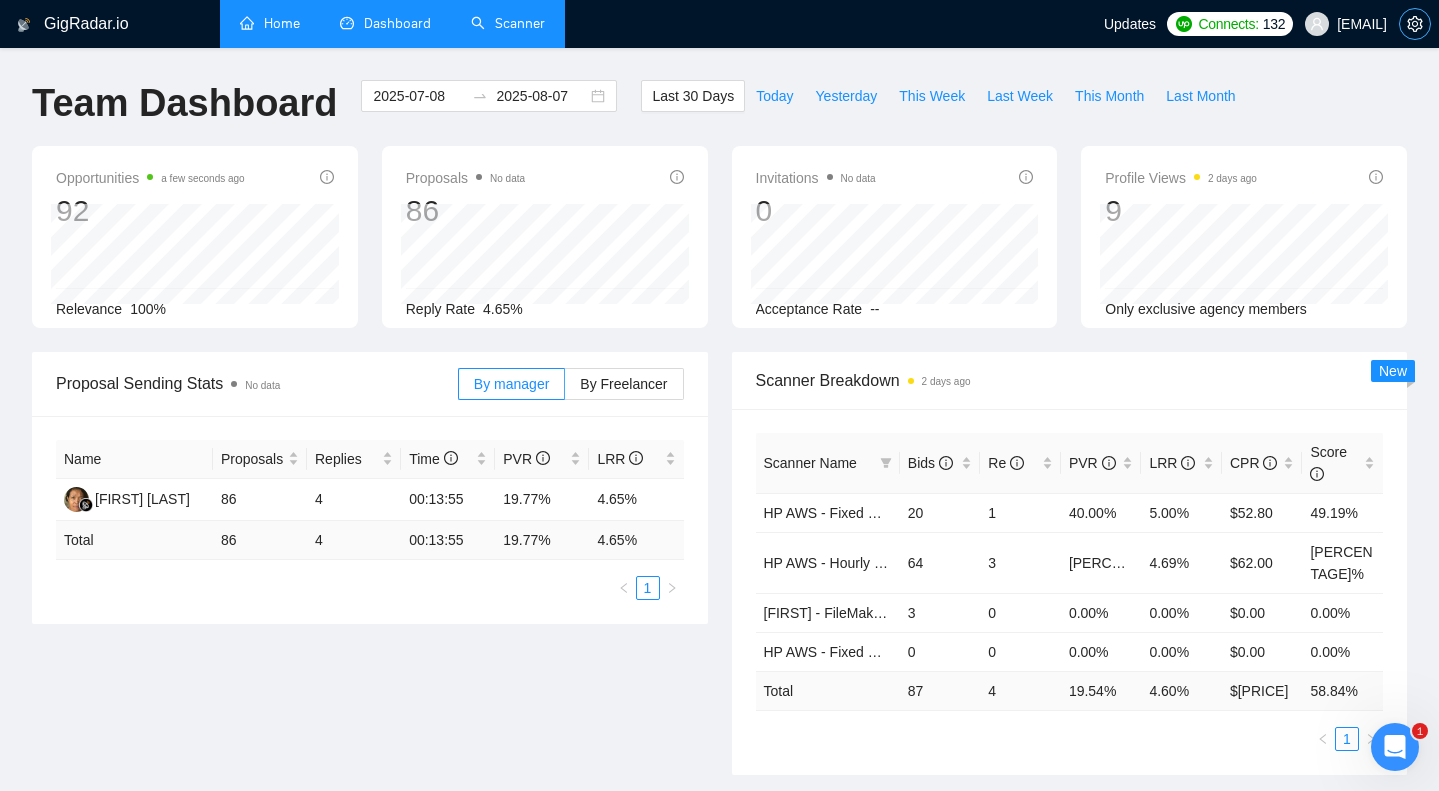 click 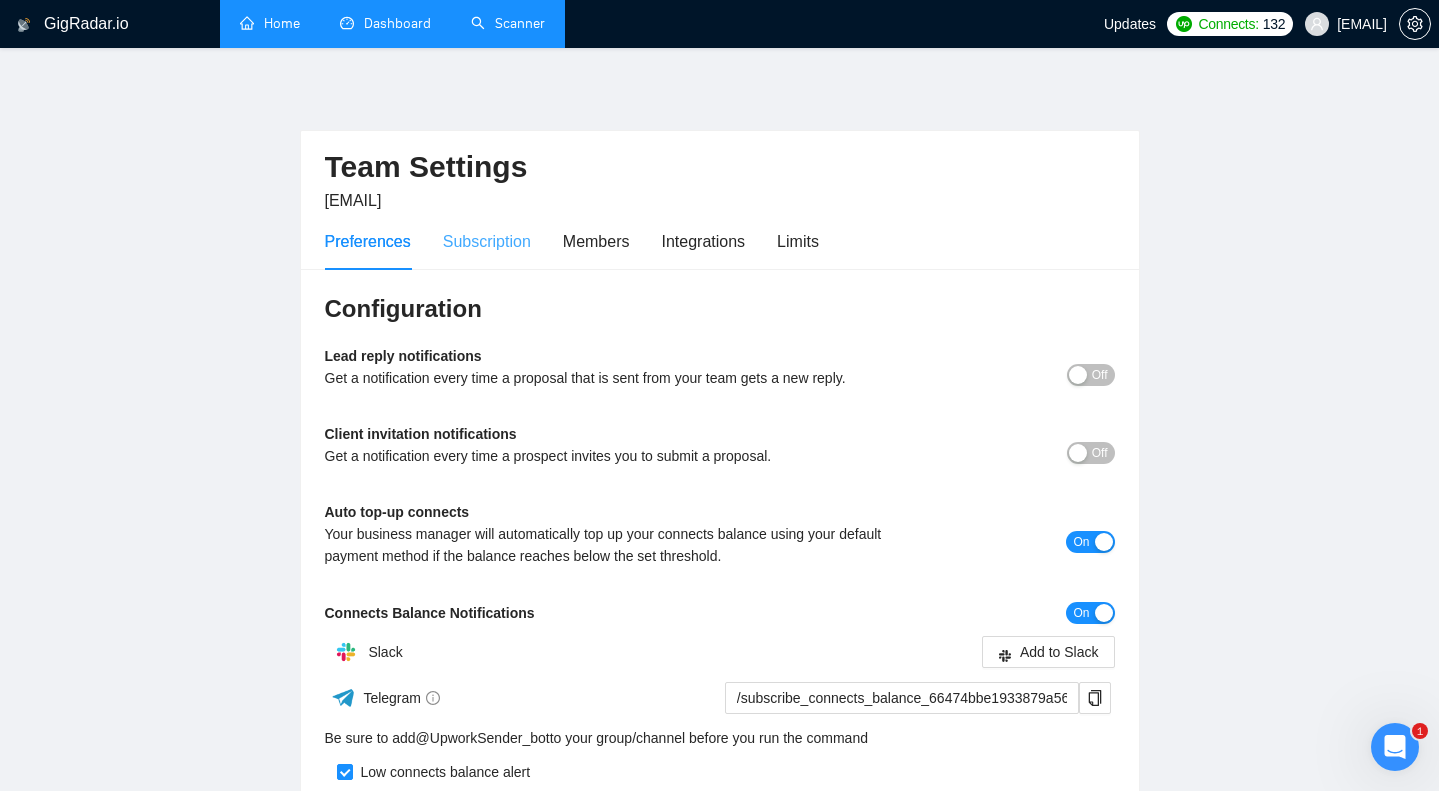 scroll, scrollTop: 0, scrollLeft: 0, axis: both 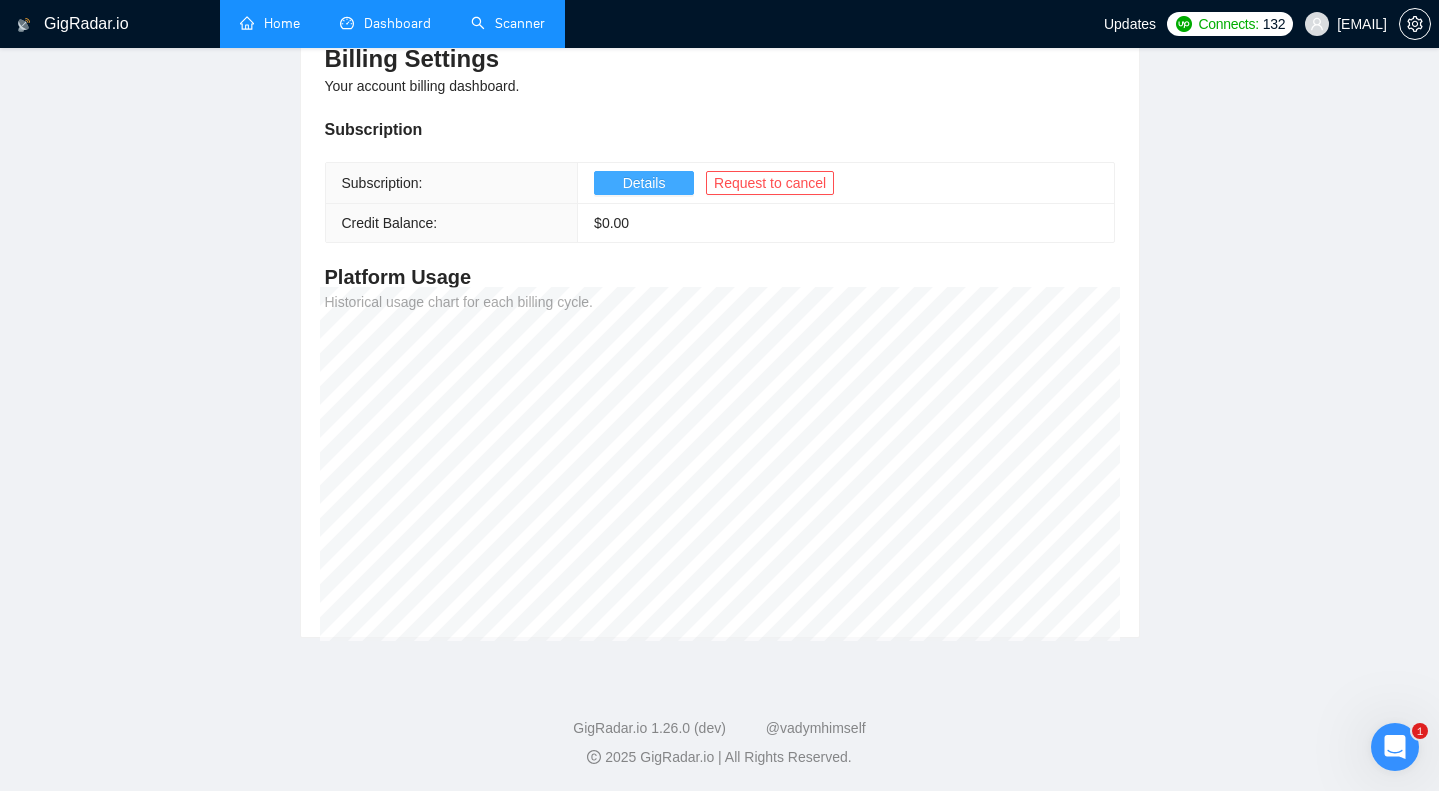 click on "Details" at bounding box center [644, 183] 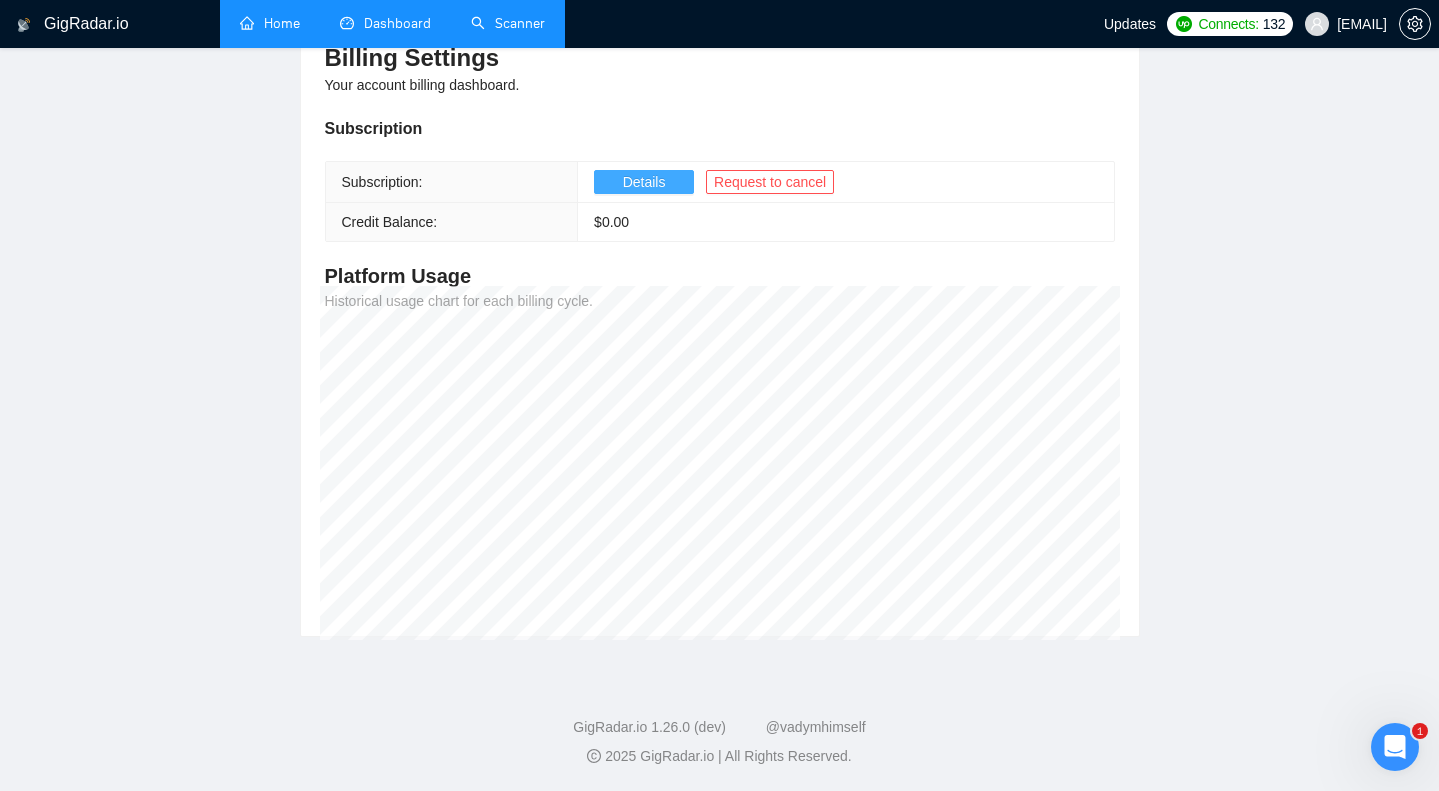 scroll, scrollTop: 250, scrollLeft: 0, axis: vertical 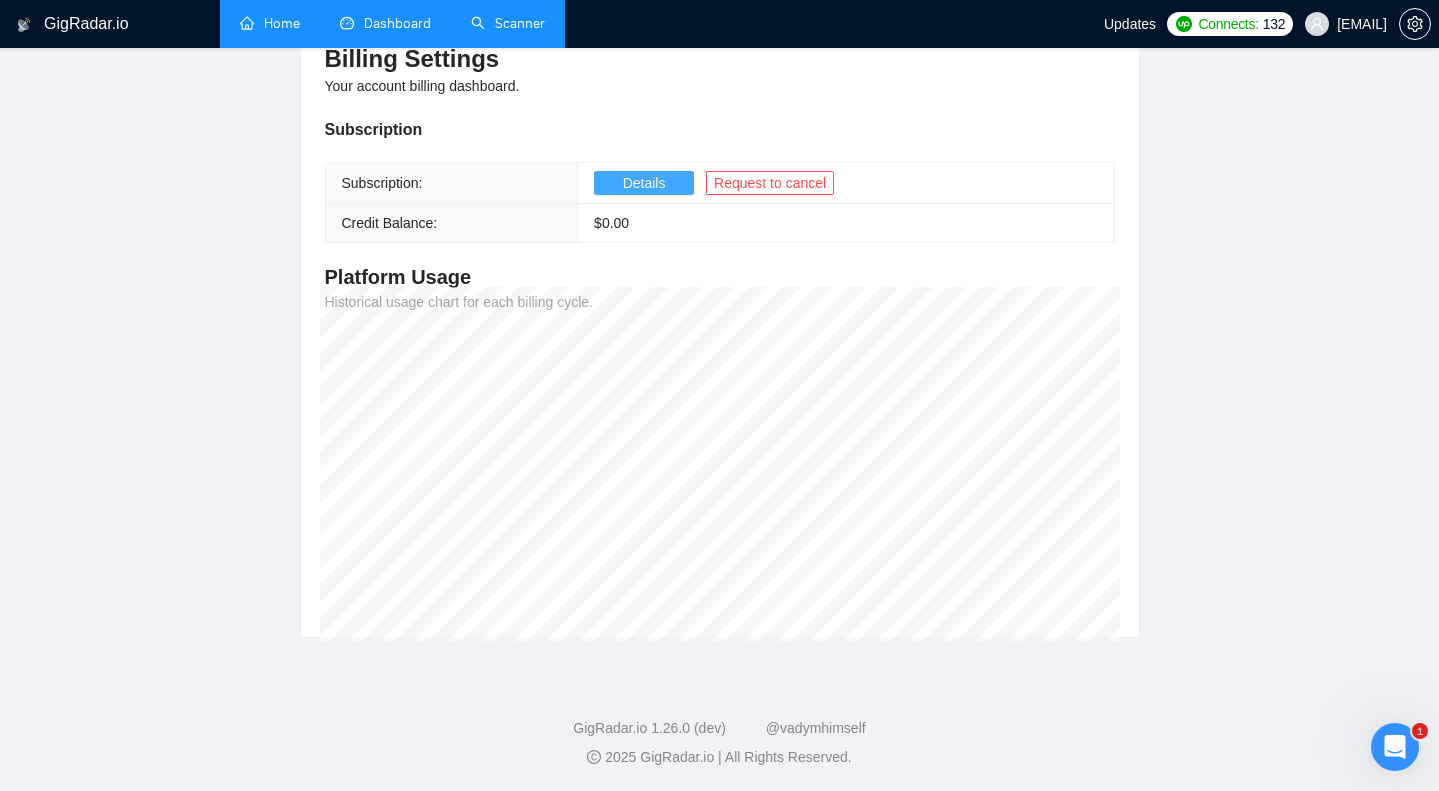 click on "Details" at bounding box center (644, 183) 